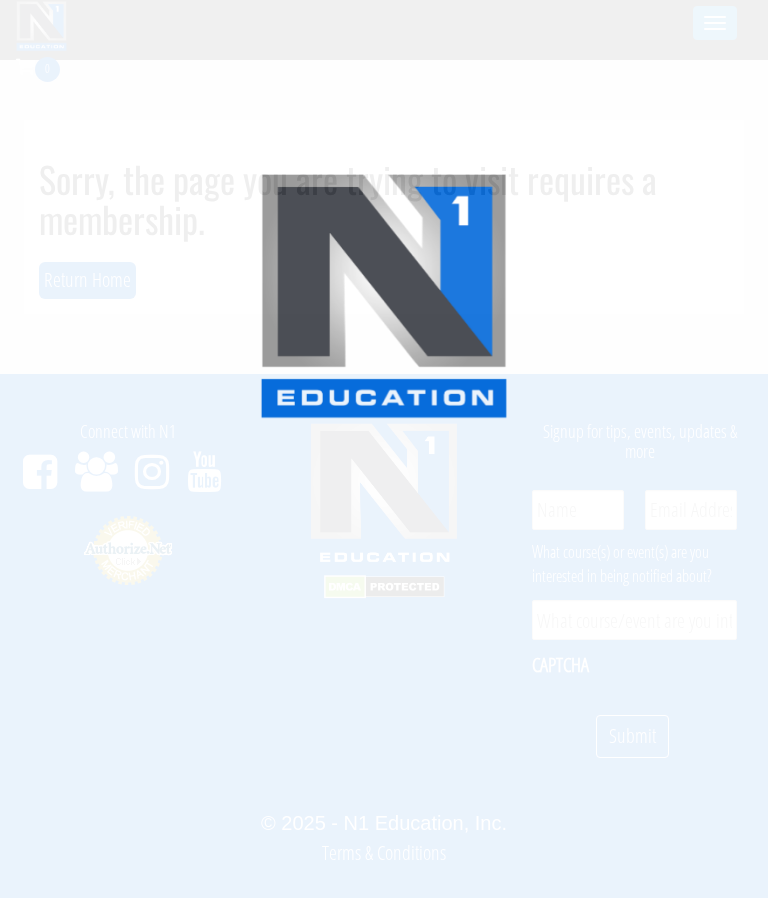 scroll, scrollTop: 0, scrollLeft: 0, axis: both 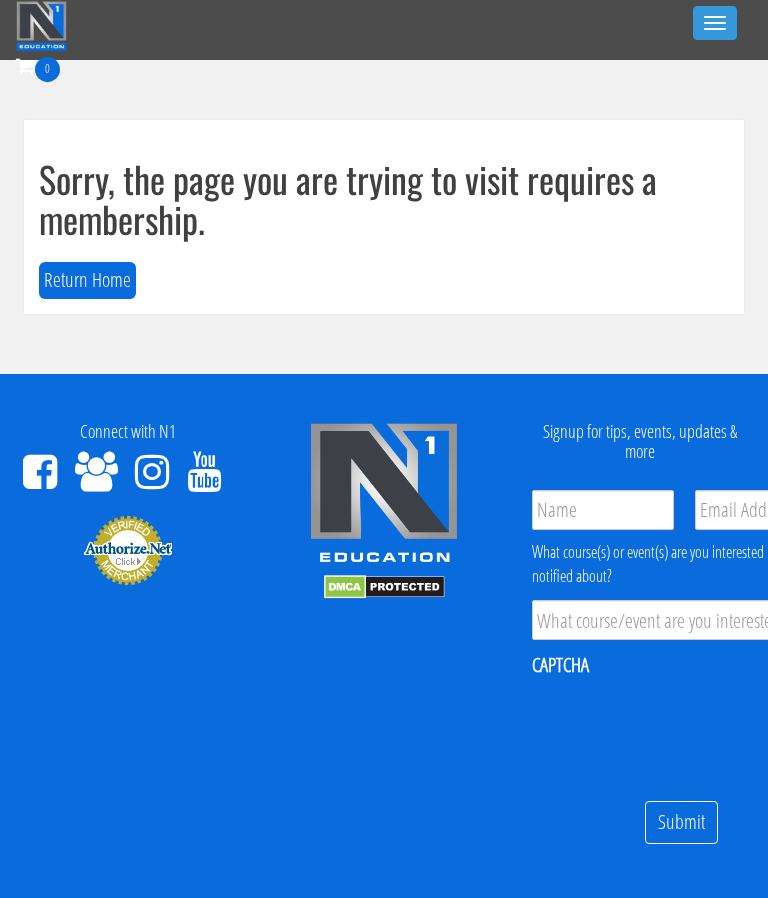 click on "Return Home" at bounding box center [87, 280] 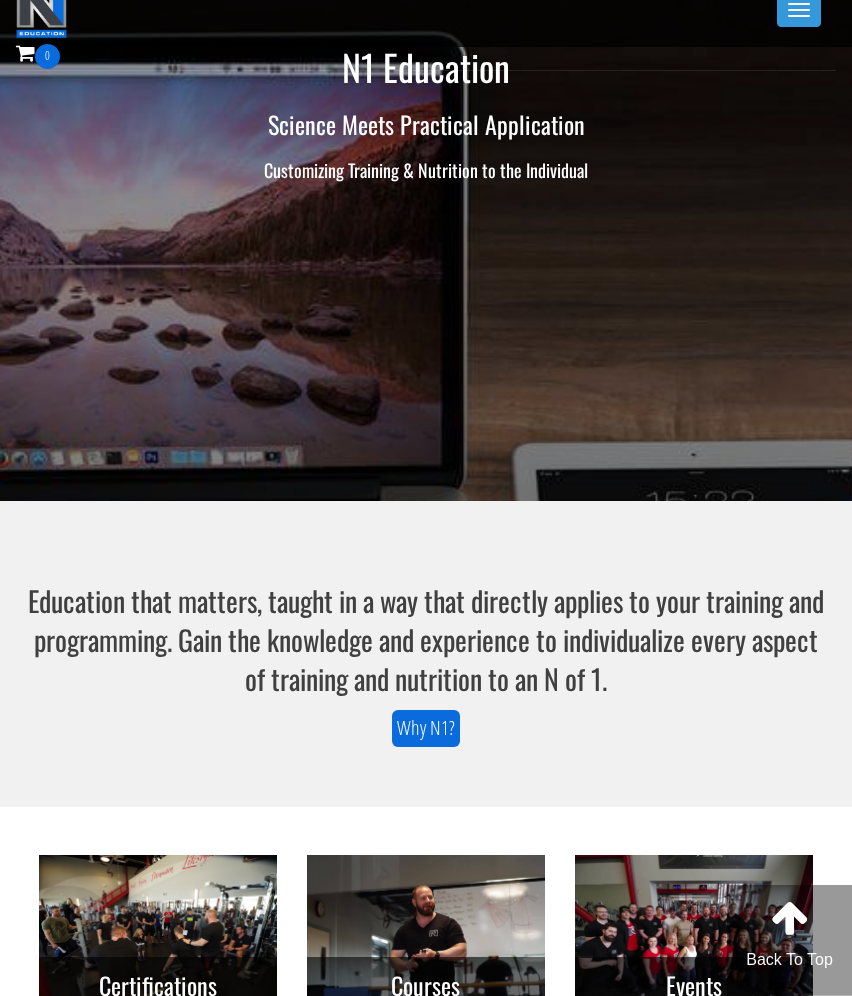 scroll, scrollTop: 0, scrollLeft: 0, axis: both 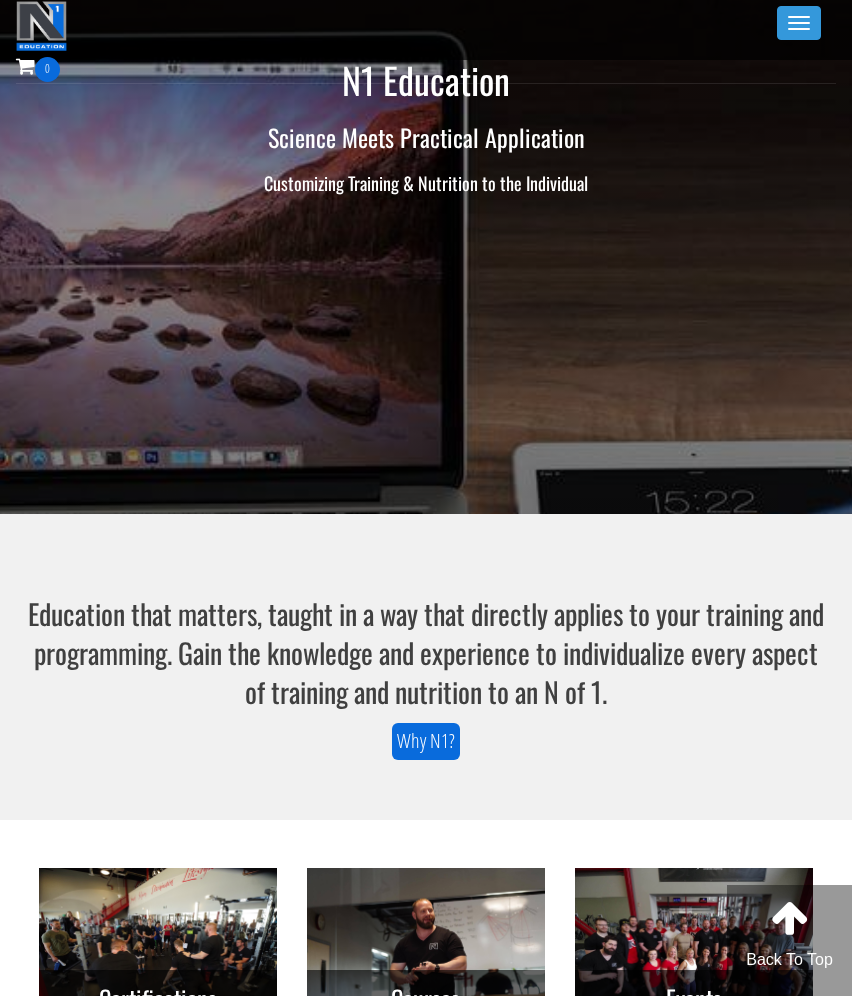 click on "Toggle navigation" at bounding box center [799, 23] 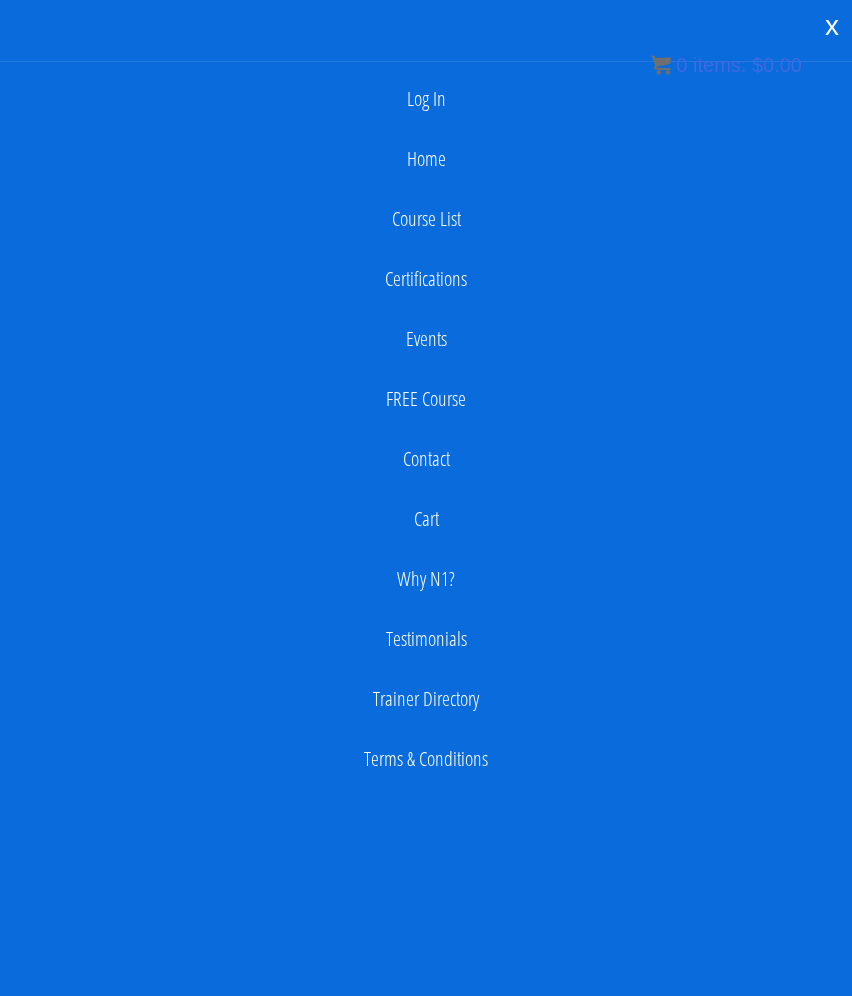 click on "Log In" at bounding box center [426, 99] 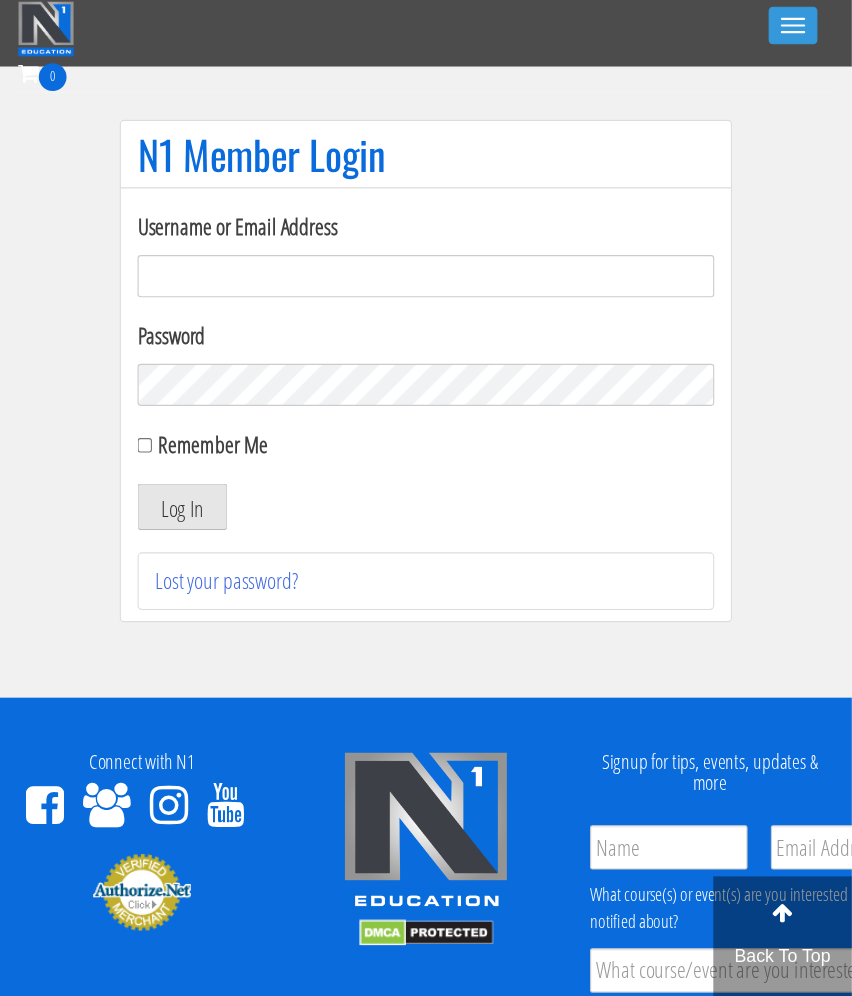 scroll, scrollTop: 0, scrollLeft: 0, axis: both 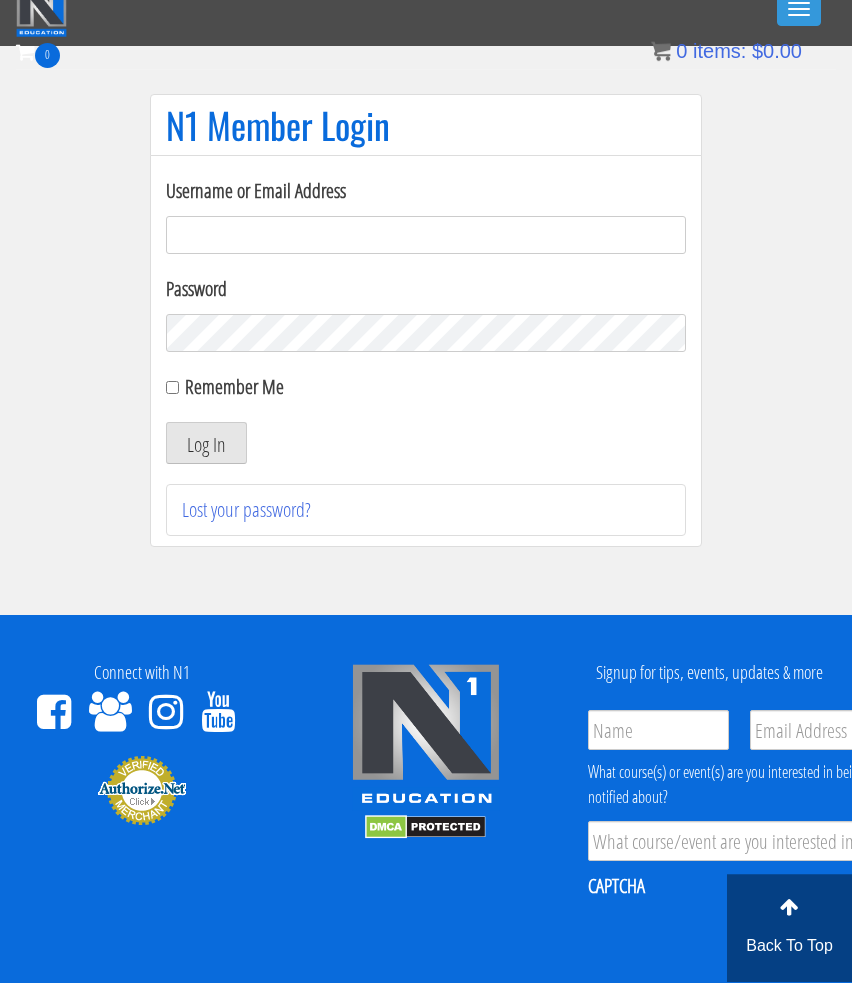 type on "joel@dubosefitness.com" 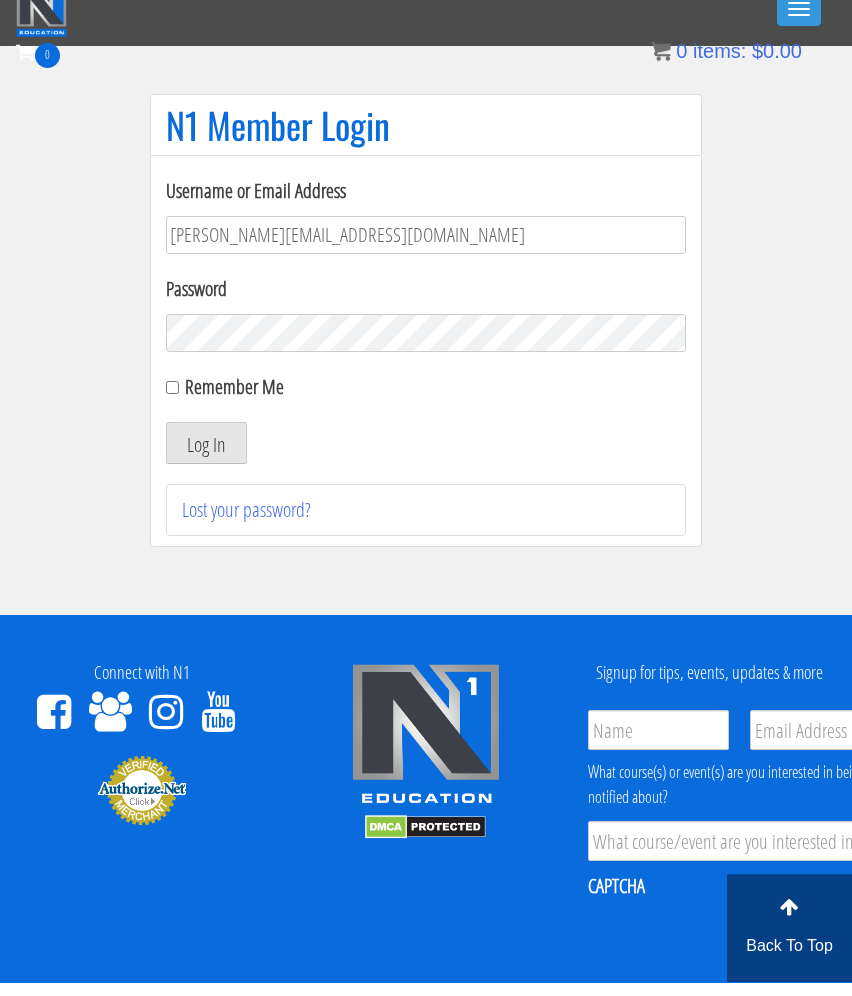click on "Log In" at bounding box center [206, 457] 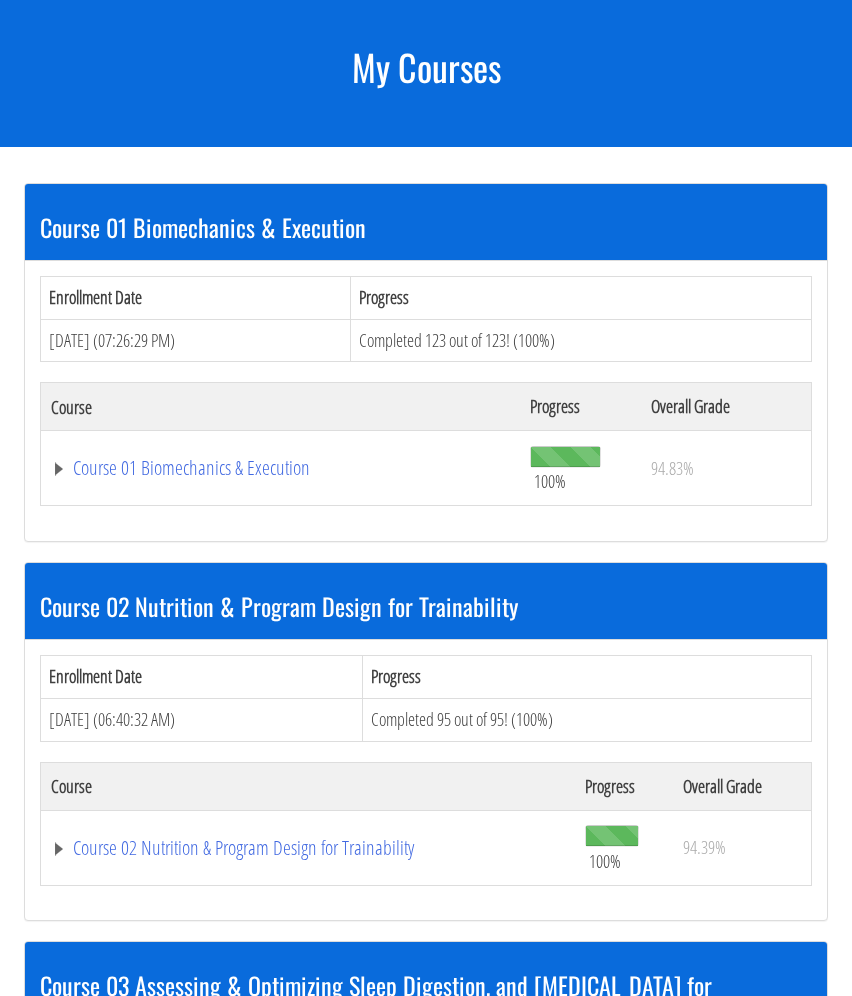 scroll, scrollTop: 144, scrollLeft: 0, axis: vertical 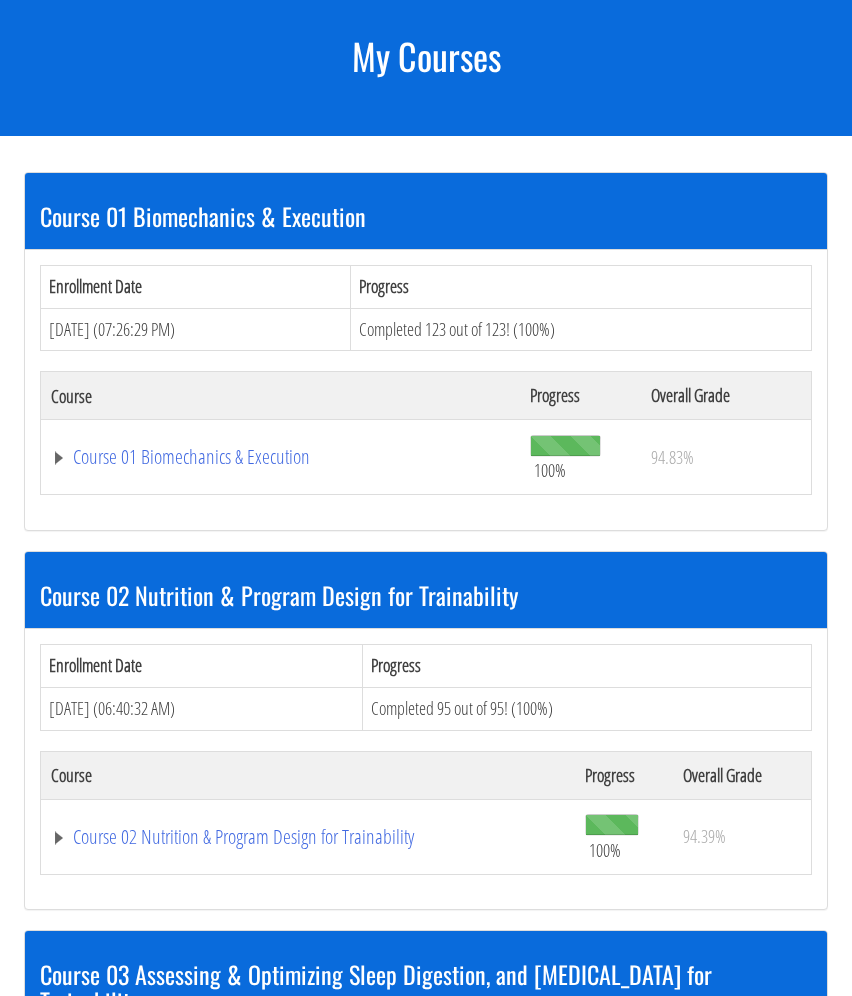 click on "Course 02 Nutrition & Program Design for Trainability" at bounding box center [280, 457] 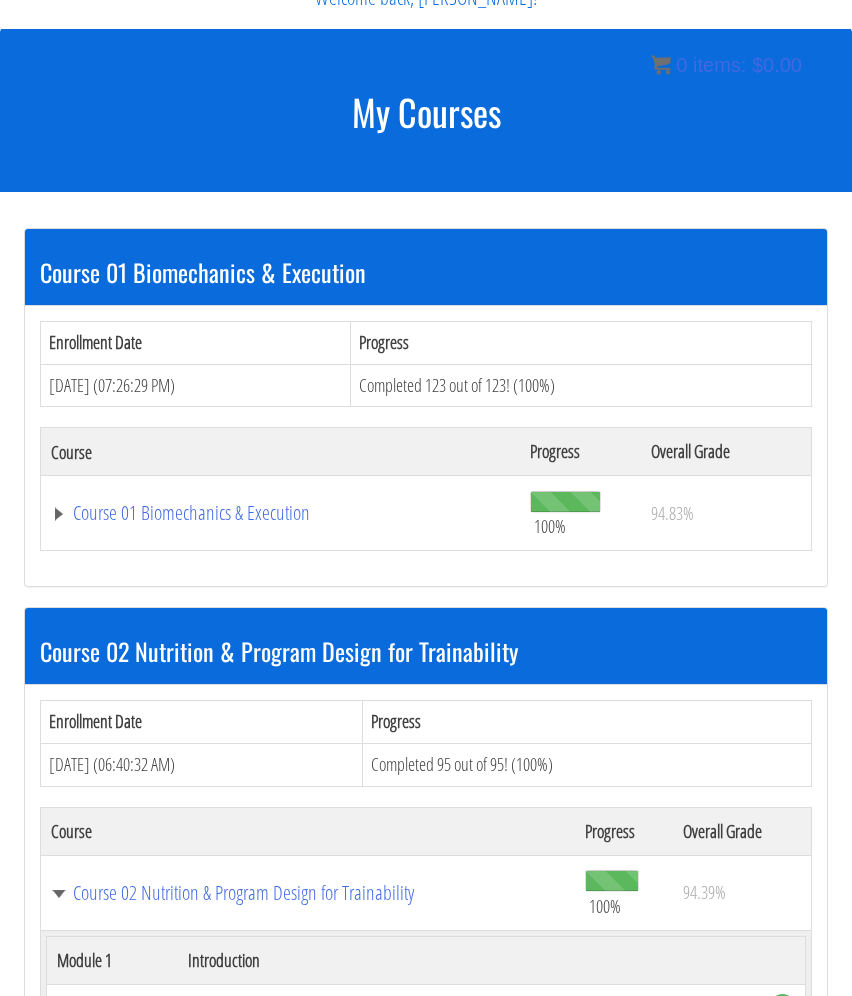 scroll, scrollTop: 88, scrollLeft: 0, axis: vertical 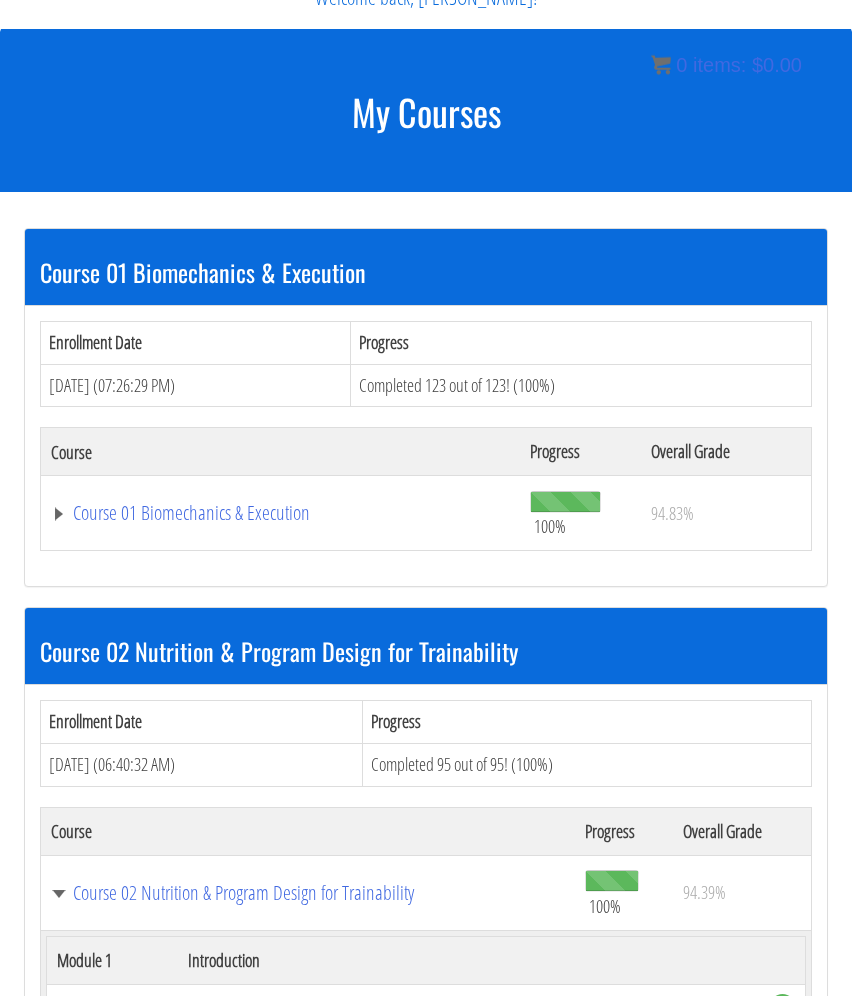 click on "Course 02 Nutrition & Program Design for Trainability" at bounding box center [308, 892] 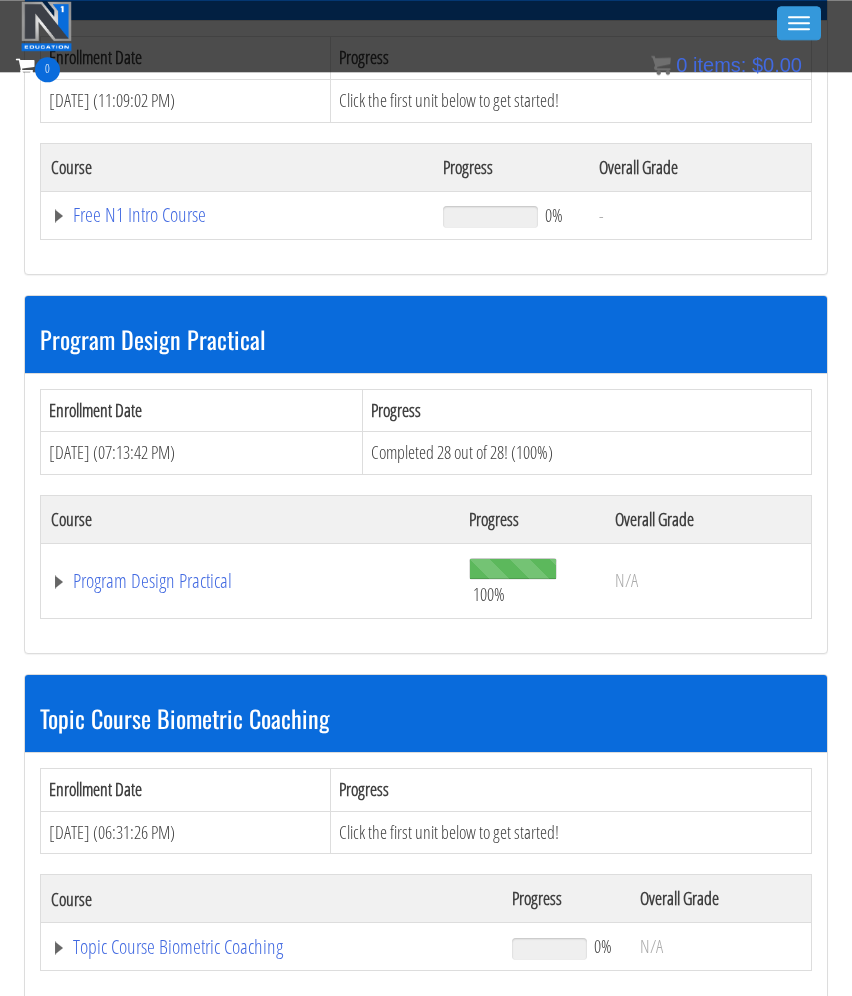 click on "Program Design Practical" at bounding box center (280, -963) 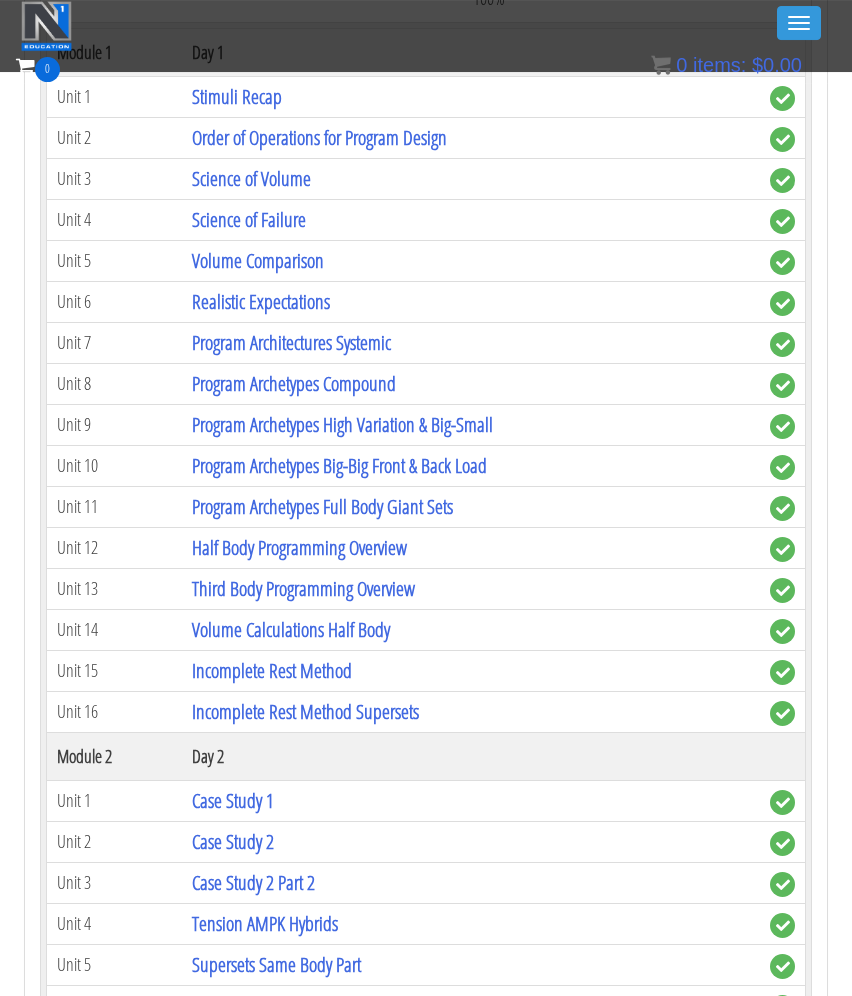scroll, scrollTop: 2099, scrollLeft: 0, axis: vertical 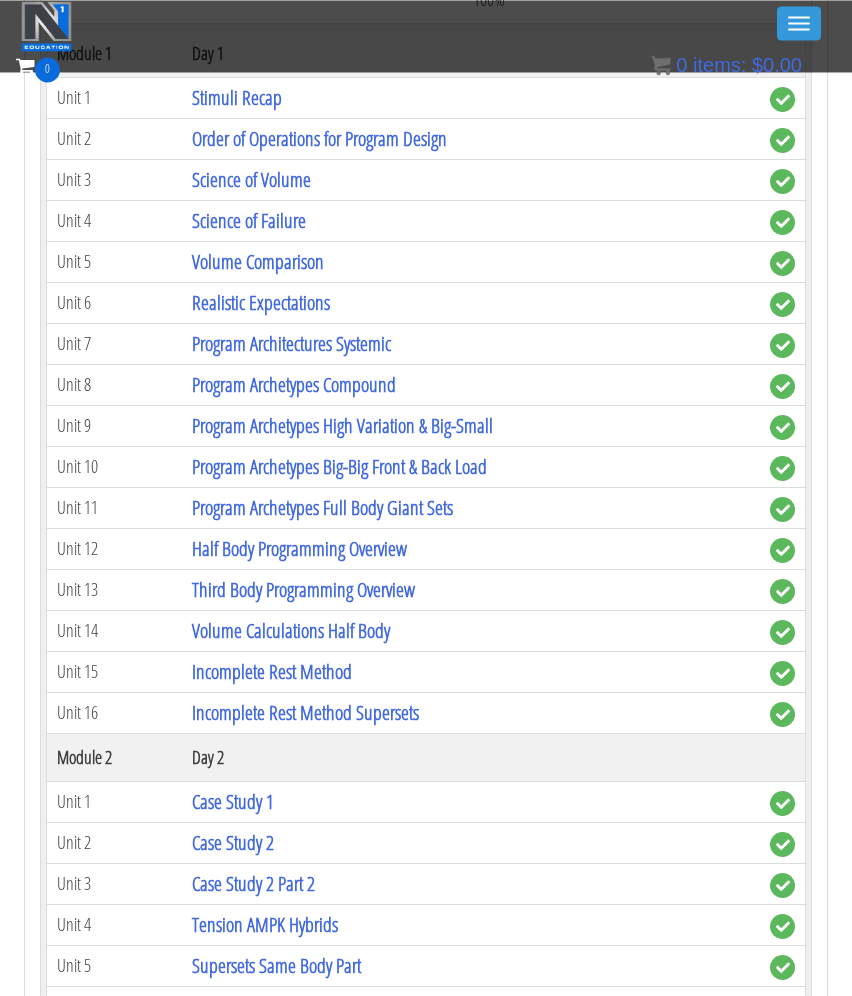click on "Half Body Programming Overview" at bounding box center [299, 548] 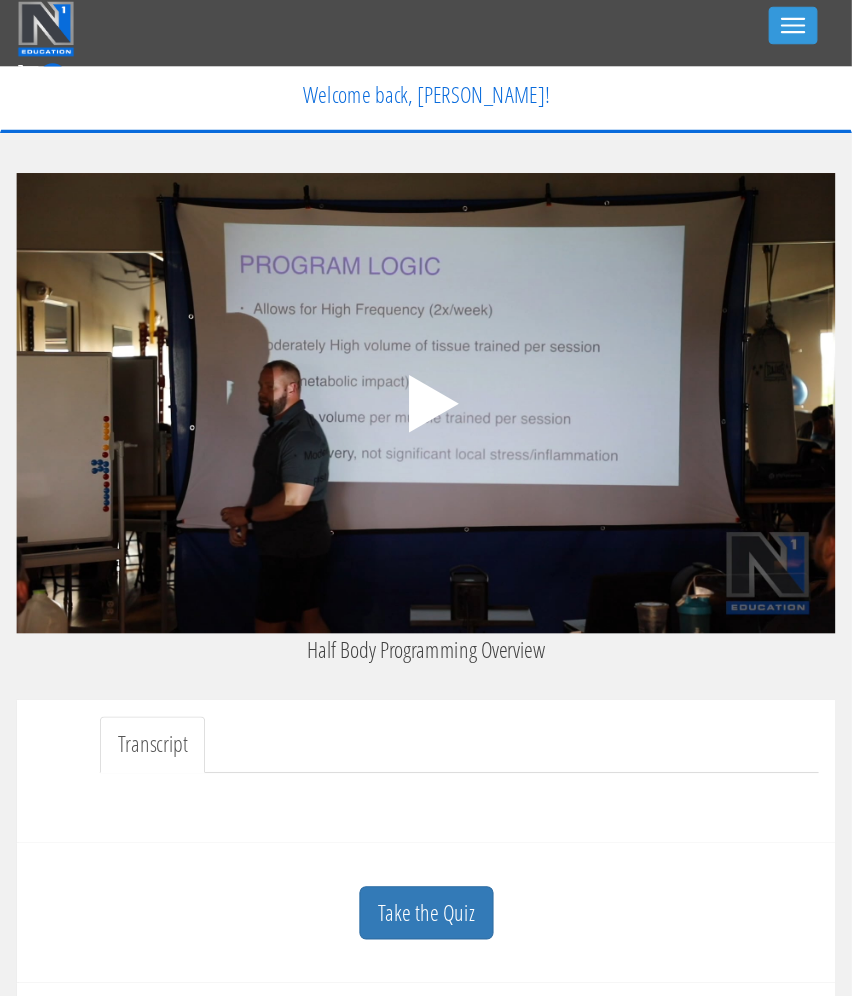 scroll, scrollTop: 13, scrollLeft: 0, axis: vertical 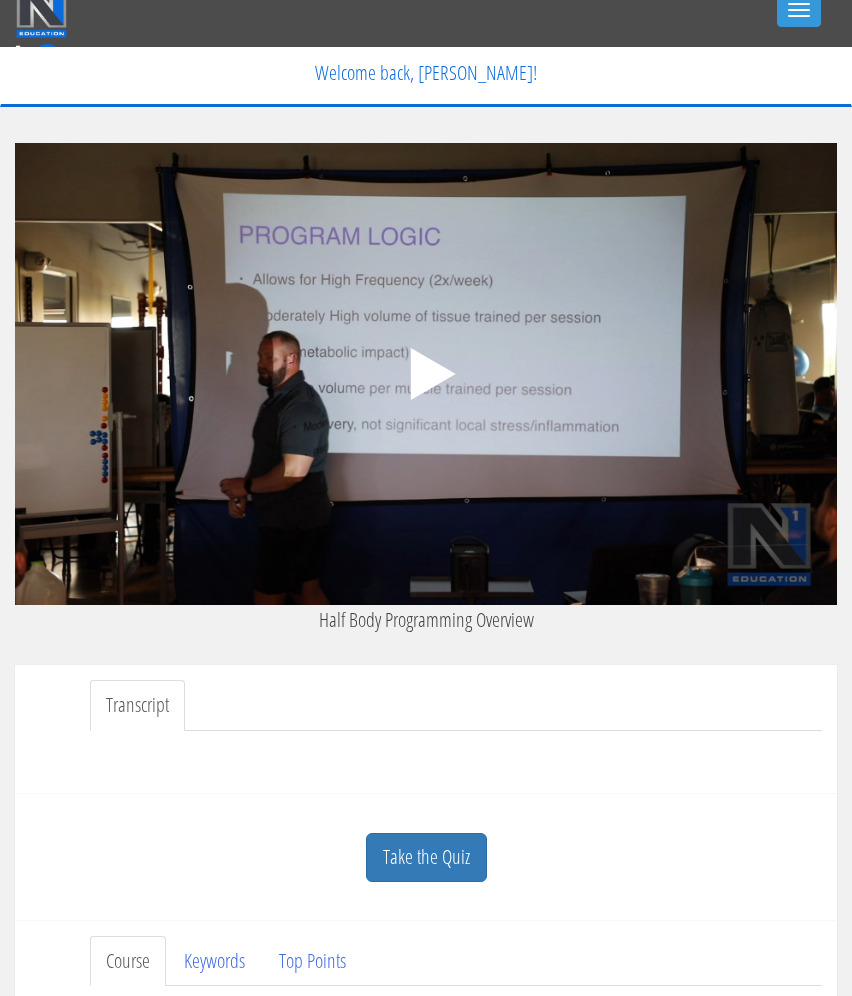 click 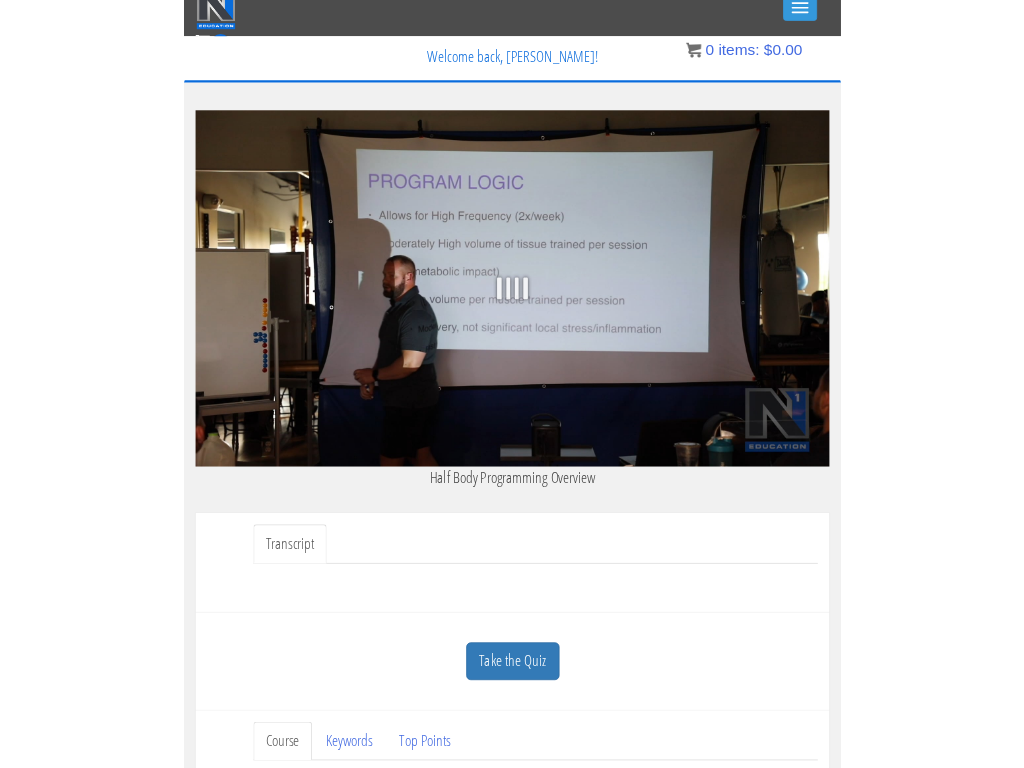 scroll, scrollTop: 185, scrollLeft: 0, axis: vertical 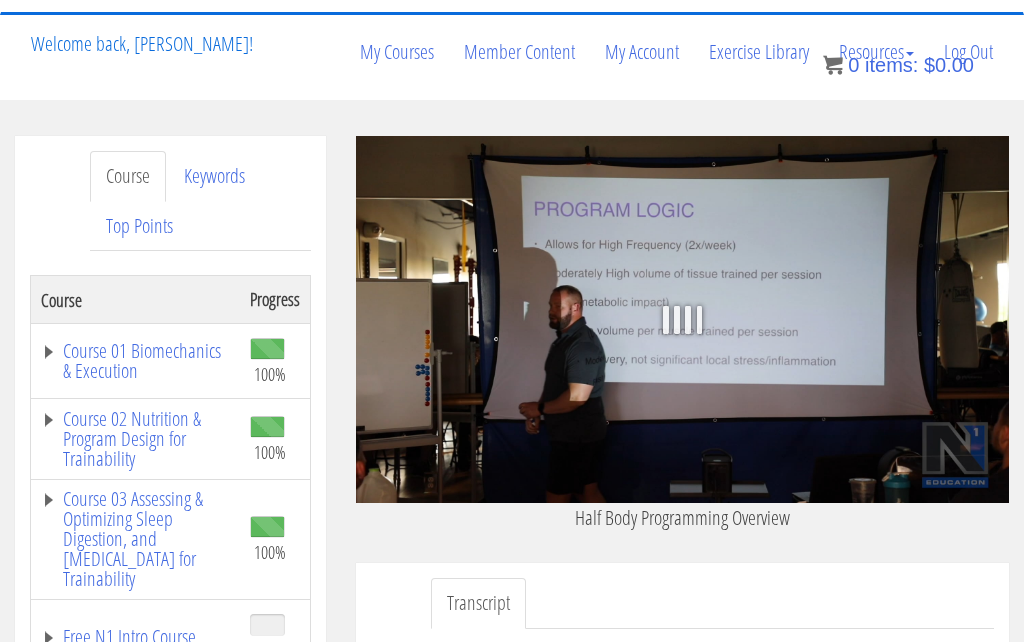 click on ".a{fill:#000;opacity:0.65;}.b{fill:#fff;opacity:1.0;}
.fp-color-play{opacity:0.65;}.controlbutton{fill:#fff;}
.fp-color-play{opacity:0.65;}.controlbutton{fill:#fff;}
.controlbuttonbg{opacity:0.65;}.controlbutton{fill:#fff;}
.fp-color-play{opacity:0.65;}.rect{fill:#fff;}
.fp-color-play{opacity:0.65;}.rect{fill:#fff;}
.fp-color-play{opacity:0.65;}.rect{fill:#fff;}
.fp-color-play{opacity:0.65;}.rect{fill:#fff;}
00:00                                                                        07:24" at bounding box center (682, 319) 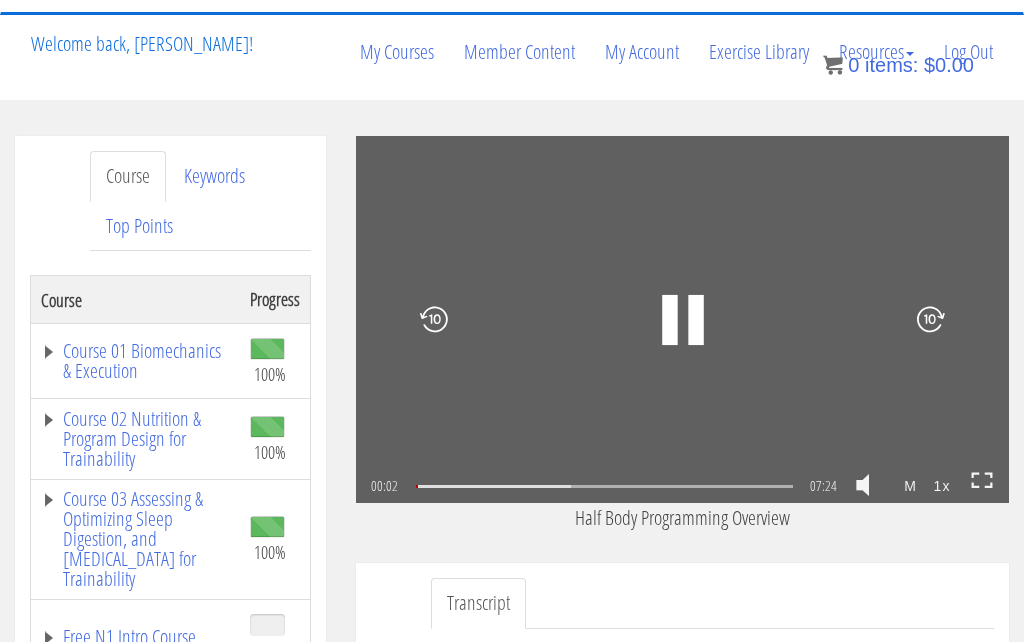 click 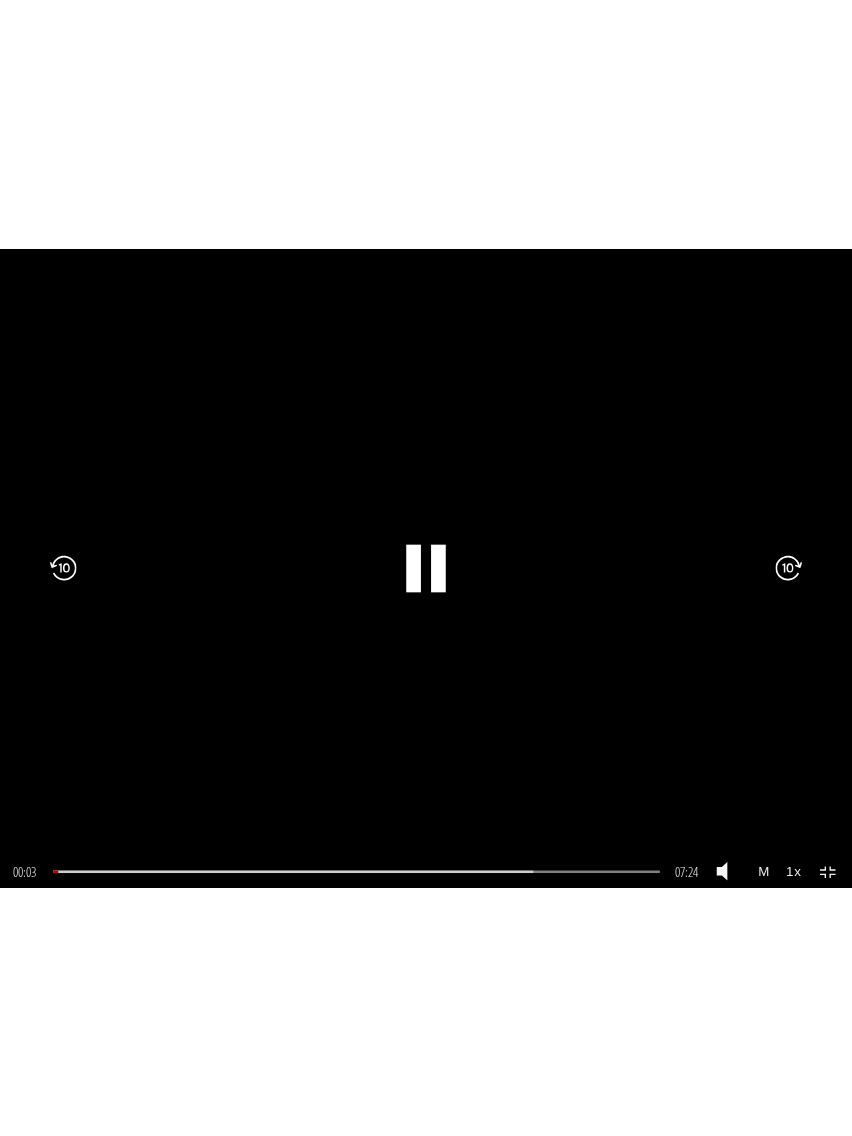 scroll, scrollTop: 0, scrollLeft: 0, axis: both 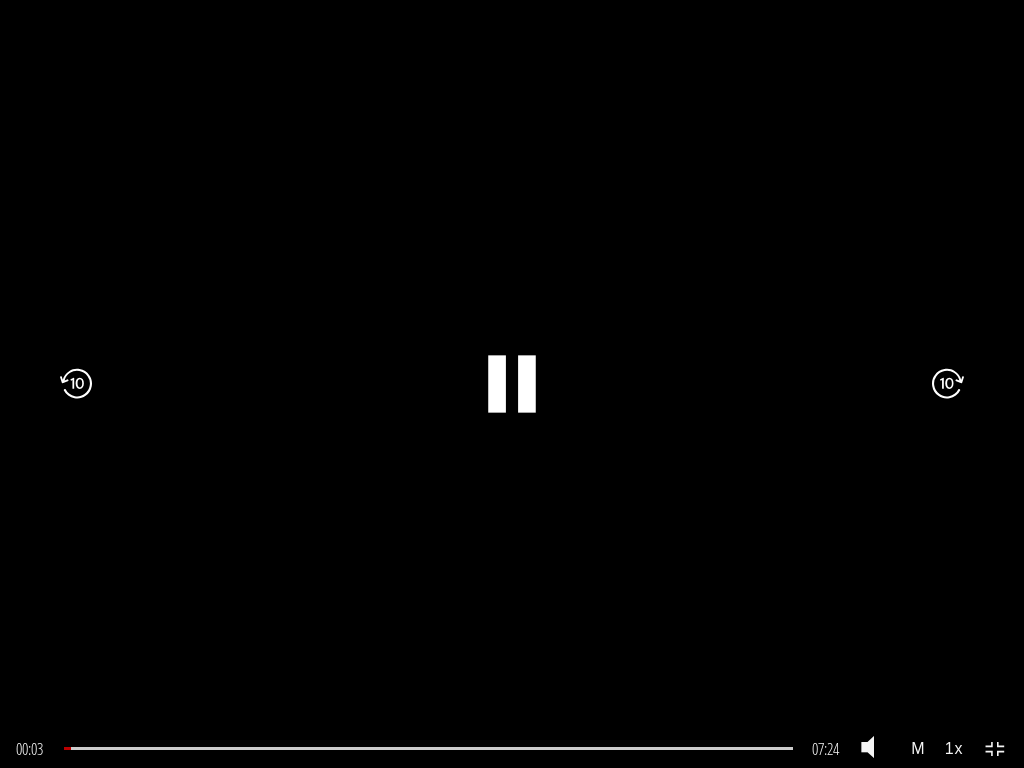 click on "1x" at bounding box center (954, 748) 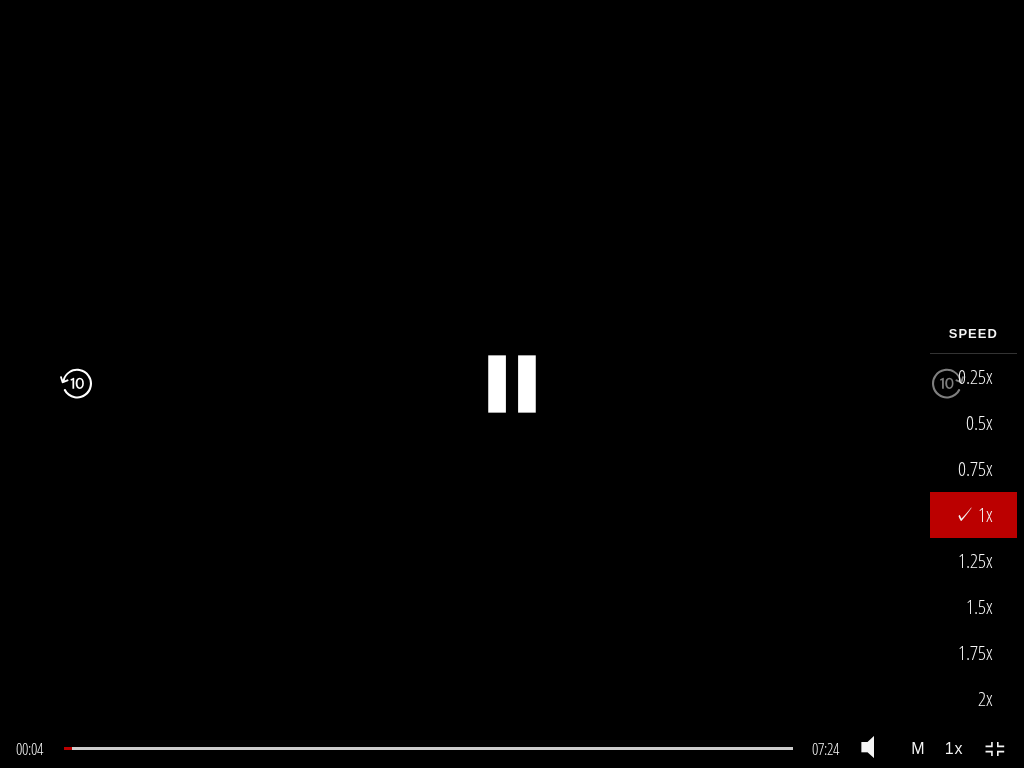 click on "2x" at bounding box center (973, 699) 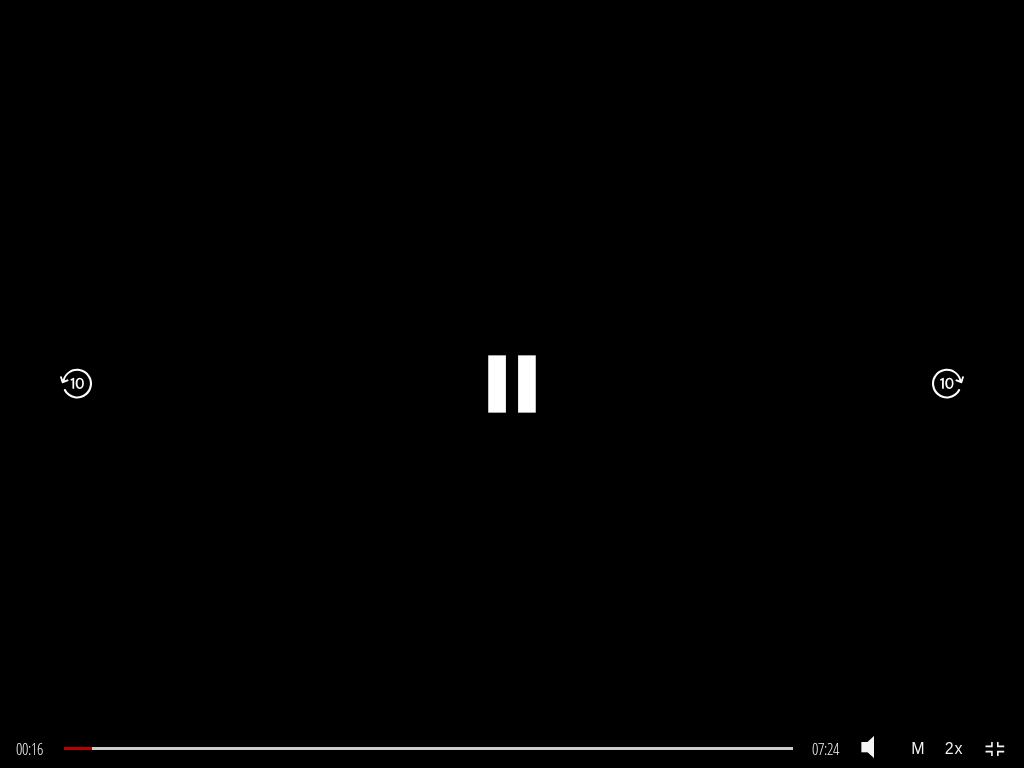 click at bounding box center (428, 748) 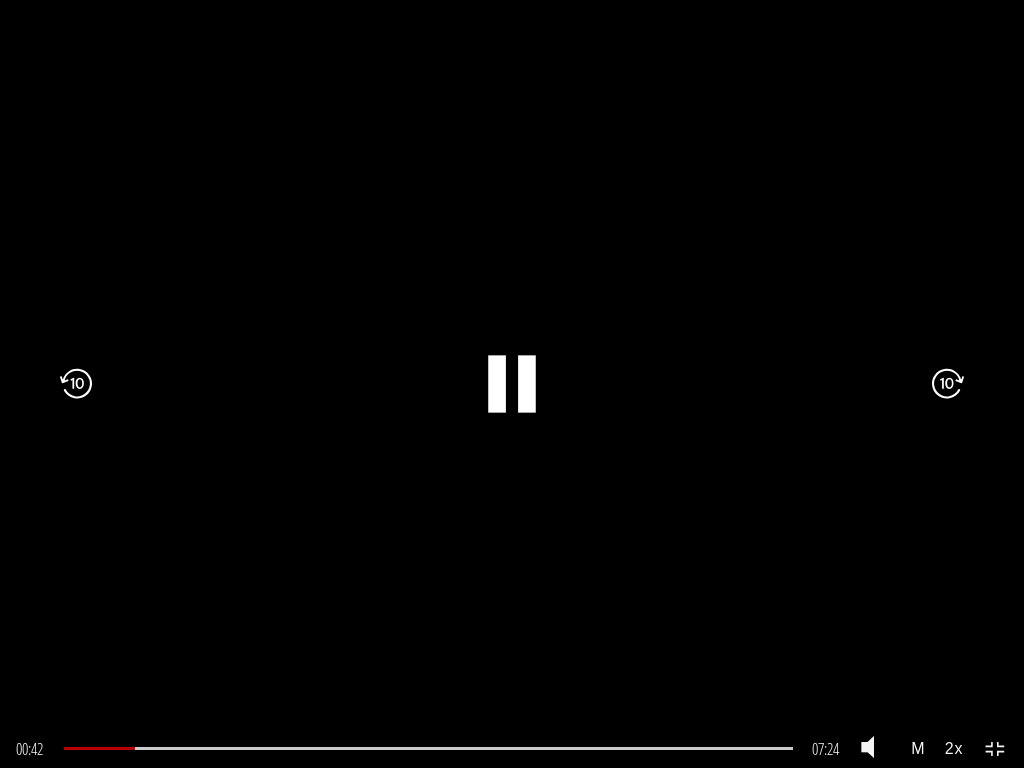 click on "2x
.a{fill:#000;opacity:0.65;}.b{fill:#fff;opacity:1.0;}
.fp-color-play{opacity:0.65;}.controlbutton{fill:#fff;}
.fp-color-play{opacity:0.65;}.controlbutton{fill:#fff;}
.controlbuttonbg{opacity:0.65;}.controlbutton{fill:#fff;}
.fp-color-play{opacity:0.65;}.rect{fill:#fff;}
.fp-color-play{opacity:0.65;}.rect{fill:#fff;}
.fp-color-play{opacity:0.65;}.rect{fill:#fff;}
.fp-color-play{opacity:0.65;}.rect{fill:#fff;}
00:42                              00:42                                           07:24              06:42" at bounding box center (512, 384) 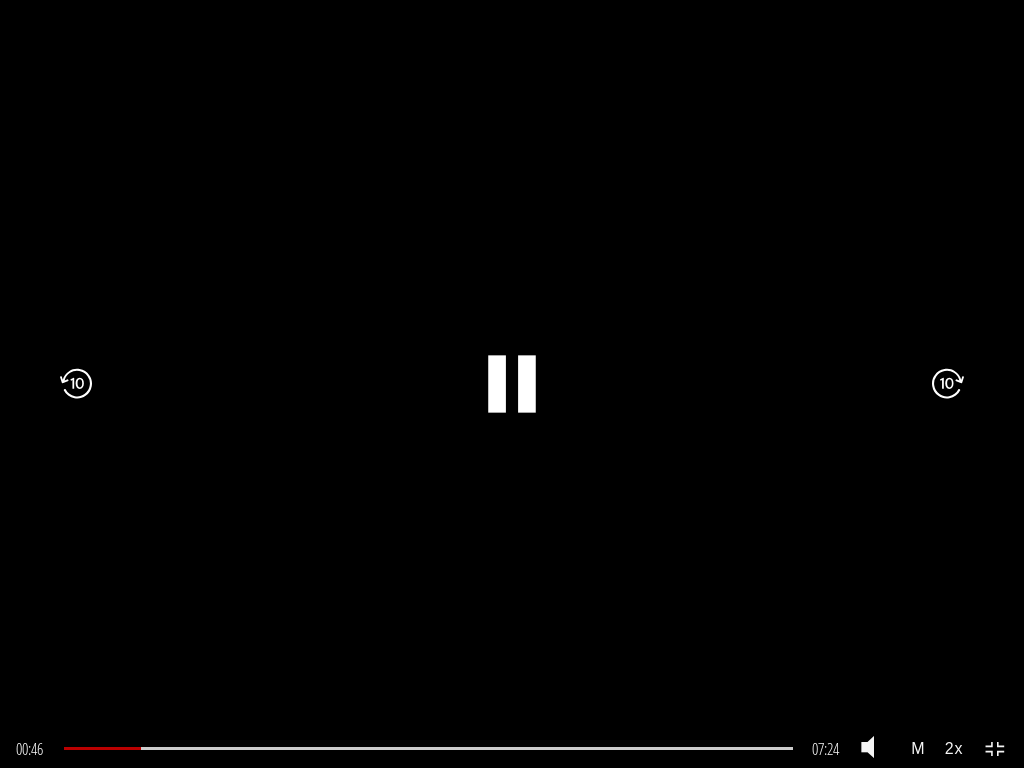 click on "00:42" at bounding box center (428, 748) 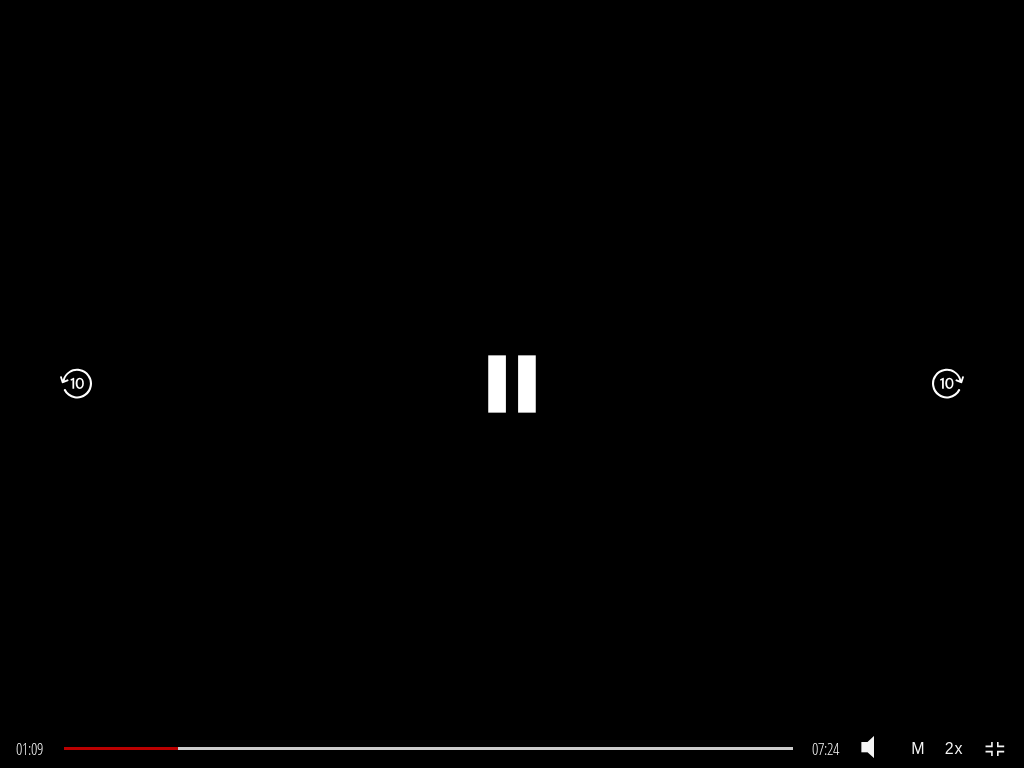 click on "2x
.a{fill:#000;opacity:0.65;}.b{fill:#fff;opacity:1.0;}
.fp-color-play{opacity:0.65;}.controlbutton{fill:#fff;}
.fp-color-play{opacity:0.65;}.controlbutton{fill:#fff;}
.controlbuttonbg{opacity:0.65;}.controlbutton{fill:#fff;}
.fp-color-play{opacity:0.65;}.rect{fill:#fff;}
.fp-color-play{opacity:0.65;}.rect{fill:#fff;}
.fp-color-play{opacity:0.65;}.rect{fill:#fff;}
.fp-color-play{opacity:0.65;}.rect{fill:#fff;}
01:09                              01:09                                           07:24              06:15" at bounding box center [512, 384] 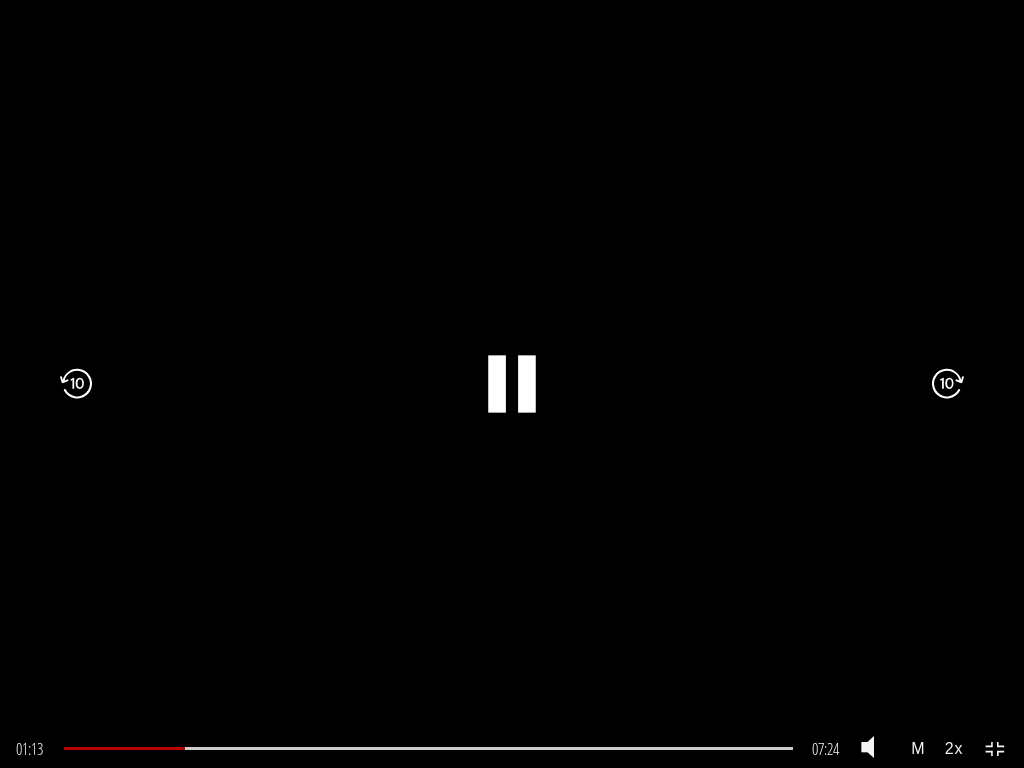 click on "01:09" at bounding box center [428, 748] 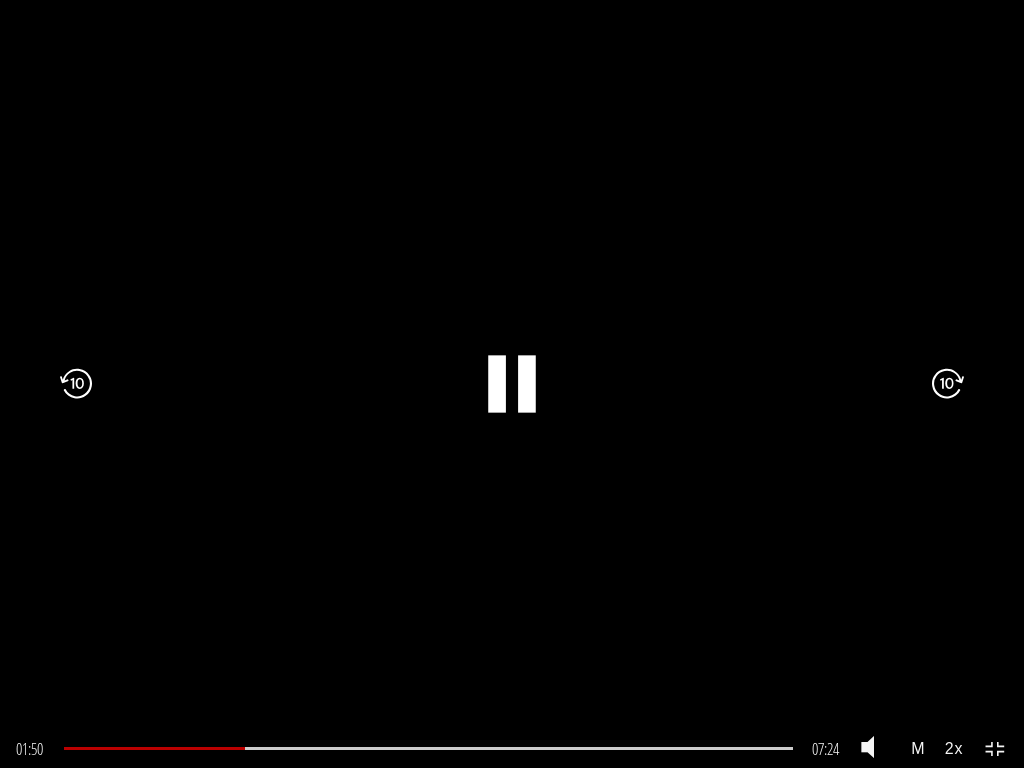 click on "2x
.a{fill:#000;opacity:0.65;}.b{fill:#fff;opacity:1.0;}
.fp-color-play{opacity:0.65;}.controlbutton{fill:#fff;}
.fp-color-play{opacity:0.65;}.controlbutton{fill:#fff;}
.controlbuttonbg{opacity:0.65;}.controlbutton{fill:#fff;}
.fp-color-play{opacity:0.65;}.rect{fill:#fff;}
.fp-color-play{opacity:0.65;}.rect{fill:#fff;}
.fp-color-play{opacity:0.65;}.rect{fill:#fff;}
.fp-color-play{opacity:0.65;}.rect{fill:#fff;}
01:50                              01:49                                           07:24              05:35" at bounding box center [512, 384] 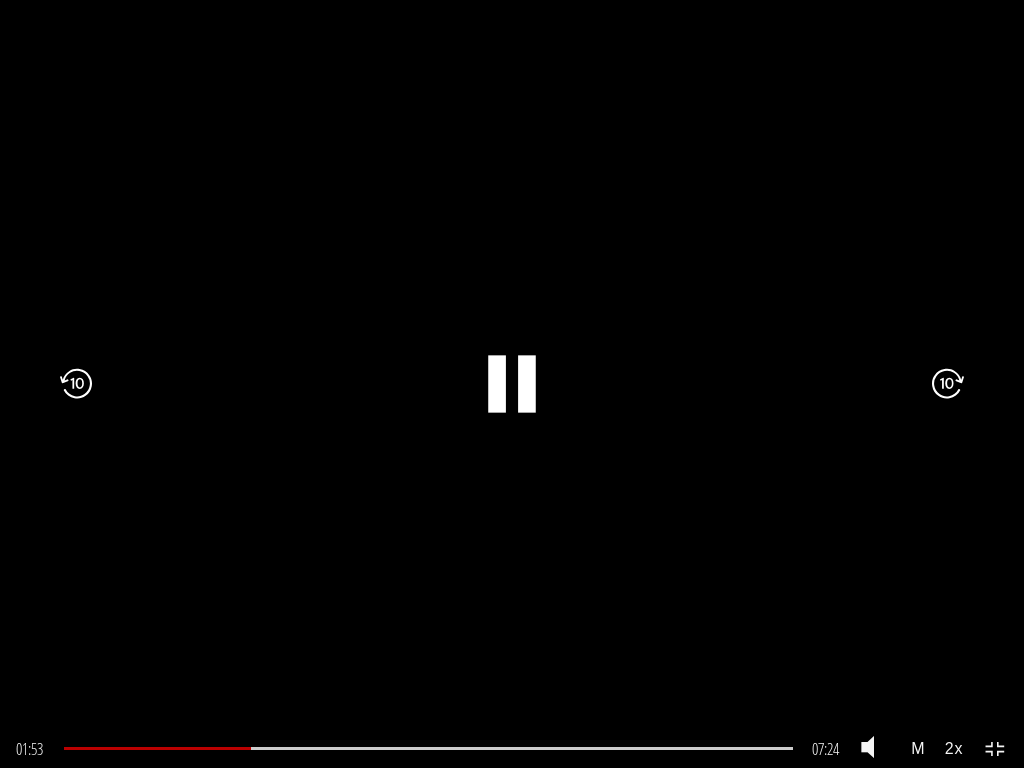 click on "02:27" at bounding box center [428, 748] 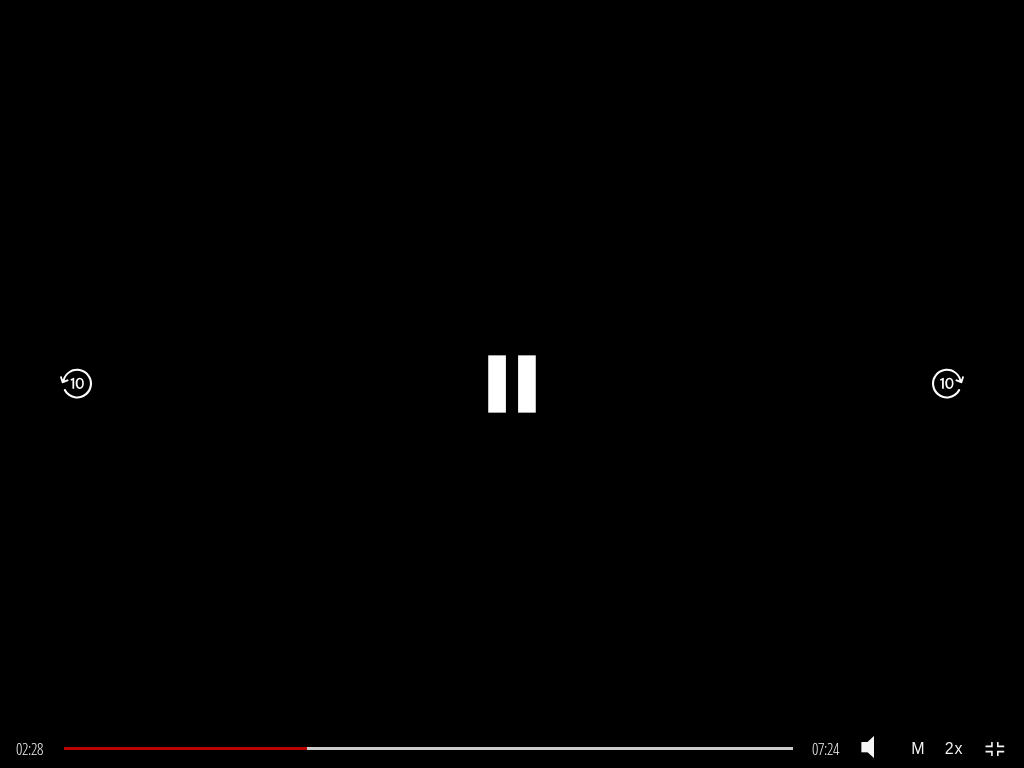 click on "2x
.a{fill:#000;opacity:0.65;}.b{fill:#fff;opacity:1.0;}
.fp-color-play{opacity:0.65;}.controlbutton{fill:#fff;}
.fp-color-play{opacity:0.65;}.controlbutton{fill:#fff;}
.controlbuttonbg{opacity:0.65;}.controlbutton{fill:#fff;}
.fp-color-play{opacity:0.65;}.rect{fill:#fff;}
.fp-color-play{opacity:0.65;}.rect{fill:#fff;}
.fp-color-play{opacity:0.65;}.rect{fill:#fff;}
.fp-color-play{opacity:0.65;}.rect{fill:#fff;}
02:28                              02:27                                           07:24              04:57" at bounding box center (512, 384) 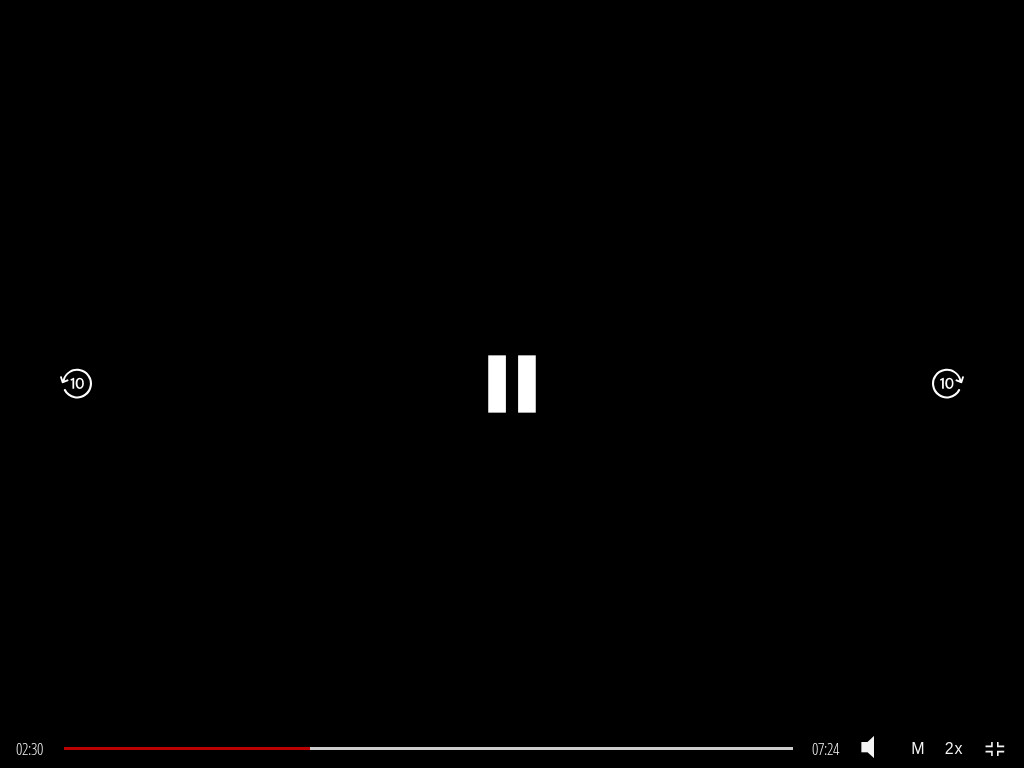 click on "2x
.a{fill:#000;opacity:0.65;}.b{fill:#fff;opacity:1.0;}
.fp-color-play{opacity:0.65;}.controlbutton{fill:#fff;}
.fp-color-play{opacity:0.65;}.controlbutton{fill:#fff;}
.controlbuttonbg{opacity:0.65;}.controlbutton{fill:#fff;}
.fp-color-play{opacity:0.65;}.rect{fill:#fff;}
.fp-color-play{opacity:0.65;}.rect{fill:#fff;}
.fp-color-play{opacity:0.65;}.rect{fill:#fff;}
.fp-color-play{opacity:0.65;}.rect{fill:#fff;}
02:30                              02:27                                           07:24              04:54" at bounding box center [512, 384] 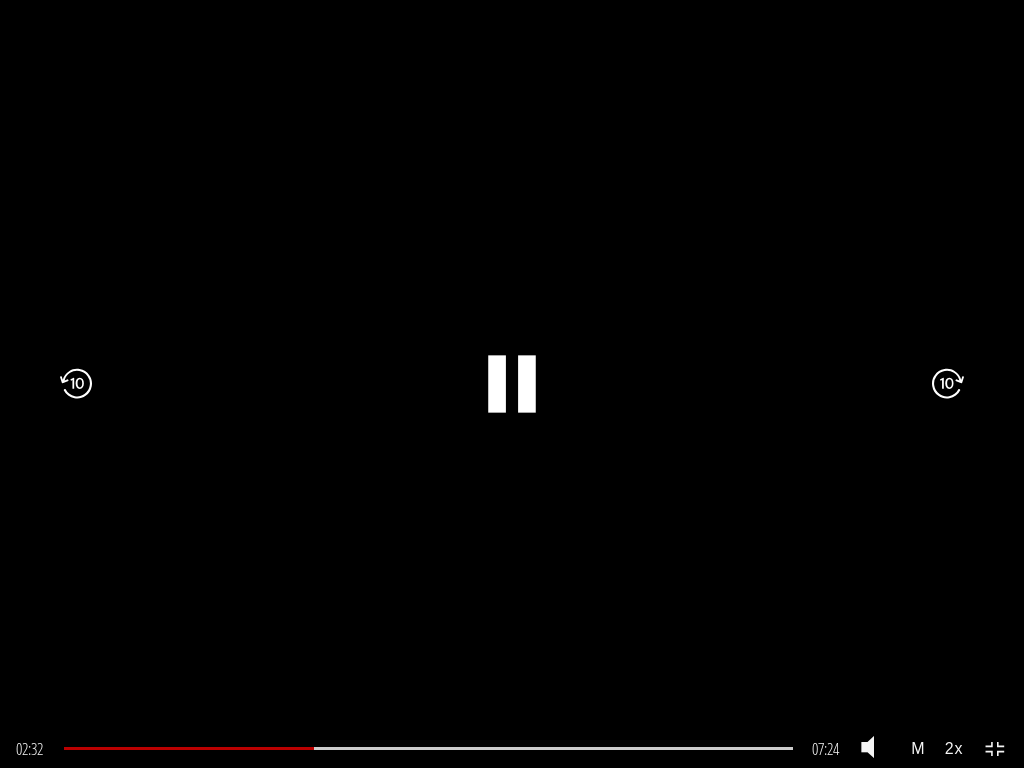 click on "2x
.a{fill:#000;opacity:0.65;}.b{fill:#fff;opacity:1.0;}
.fp-color-play{opacity:0.65;}.controlbutton{fill:#fff;}
.fp-color-play{opacity:0.65;}.controlbutton{fill:#fff;}
.controlbuttonbg{opacity:0.65;}.controlbutton{fill:#fff;}
.fp-color-play{opacity:0.65;}.rect{fill:#fff;}
.fp-color-play{opacity:0.65;}.rect{fill:#fff;}
.fp-color-play{opacity:0.65;}.rect{fill:#fff;}
.fp-color-play{opacity:0.65;}.rect{fill:#fff;}
02:32                              02:27                                           07:24              04:52" at bounding box center (512, 384) 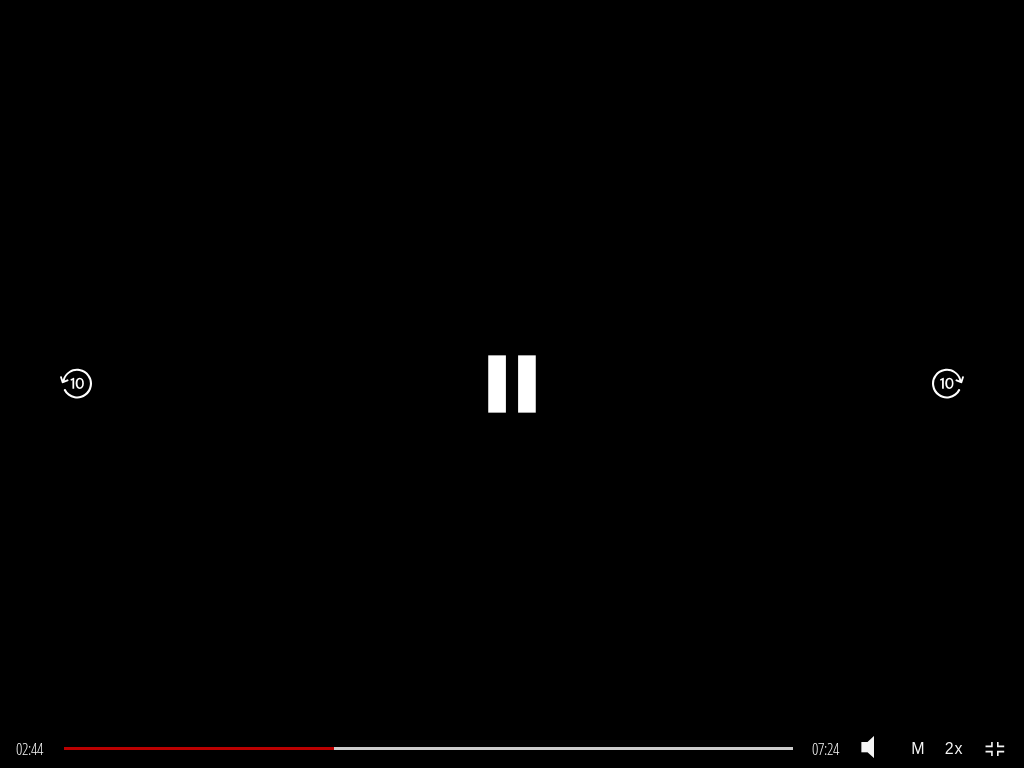 click on "02:27" at bounding box center (428, 748) 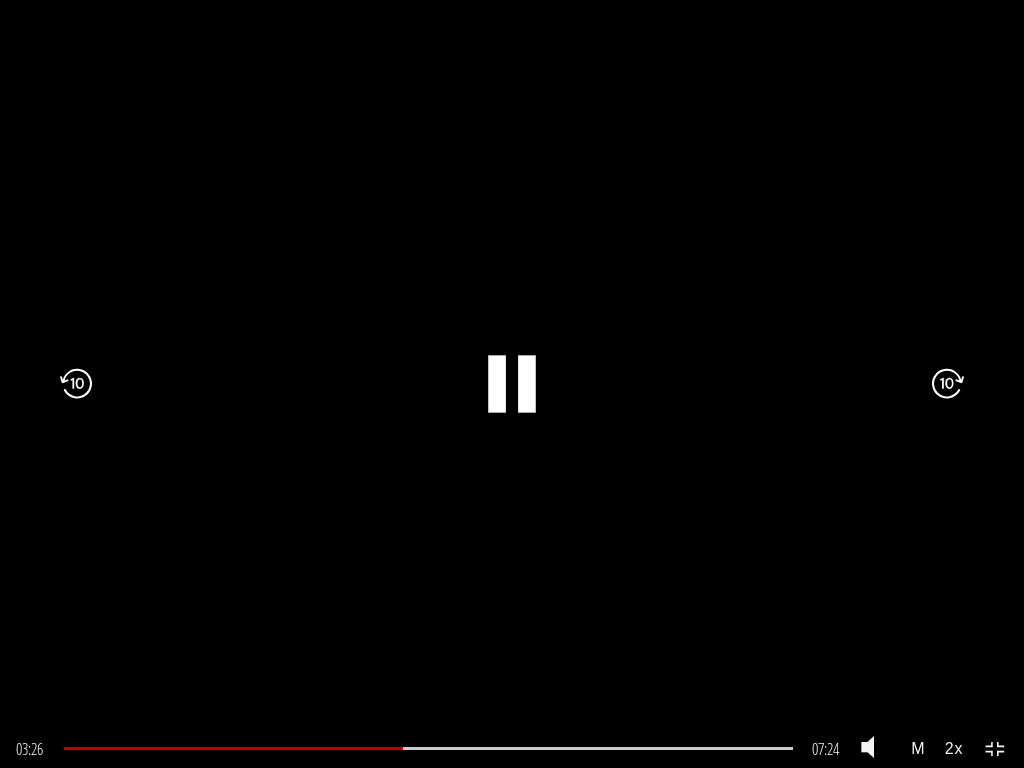 click on "2x
.a{fill:#000;opacity:0.65;}.b{fill:#fff;opacity:1.0;}
.fp-color-play{opacity:0.65;}.controlbutton{fill:#fff;}
.fp-color-play{opacity:0.65;}.controlbutton{fill:#fff;}
.controlbuttonbg{opacity:0.65;}.controlbutton{fill:#fff;}
.fp-color-play{opacity:0.65;}.rect{fill:#fff;}
.fp-color-play{opacity:0.65;}.rect{fill:#fff;}
.fp-color-play{opacity:0.65;}.rect{fill:#fff;}
.fp-color-play{opacity:0.65;}.rect{fill:#fff;}
03:26                              03:25                                           07:24              03:58" at bounding box center (512, 384) 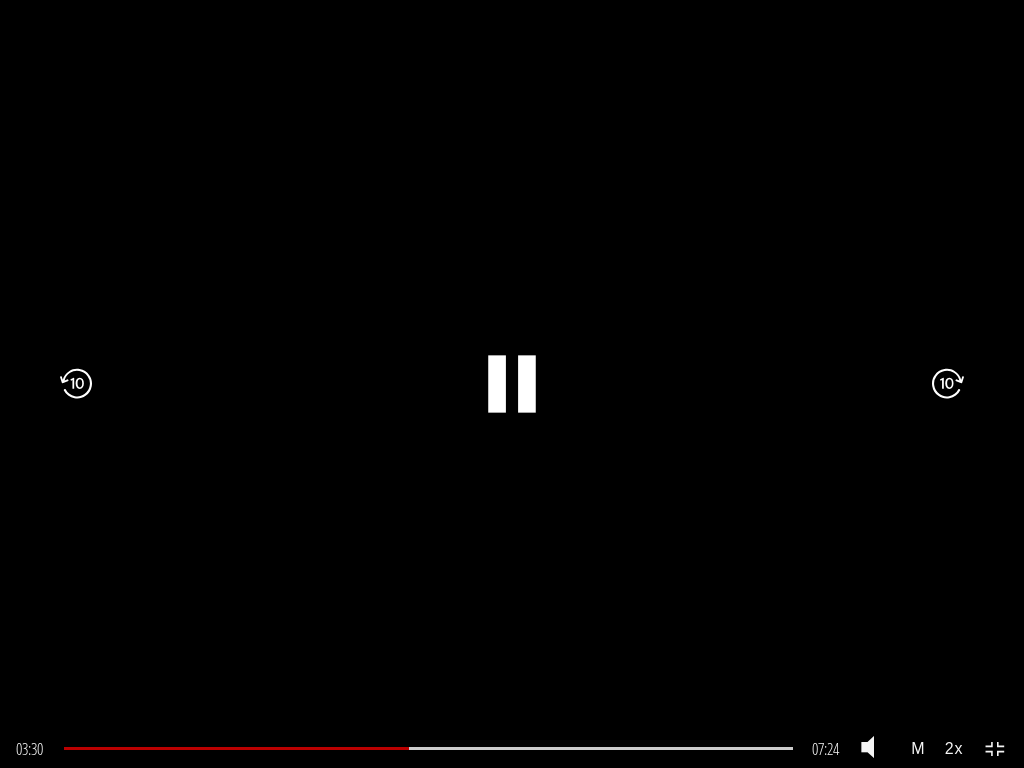 click on ".fp-color-play{opacity:0.65;}.rect{fill:#fff;}" 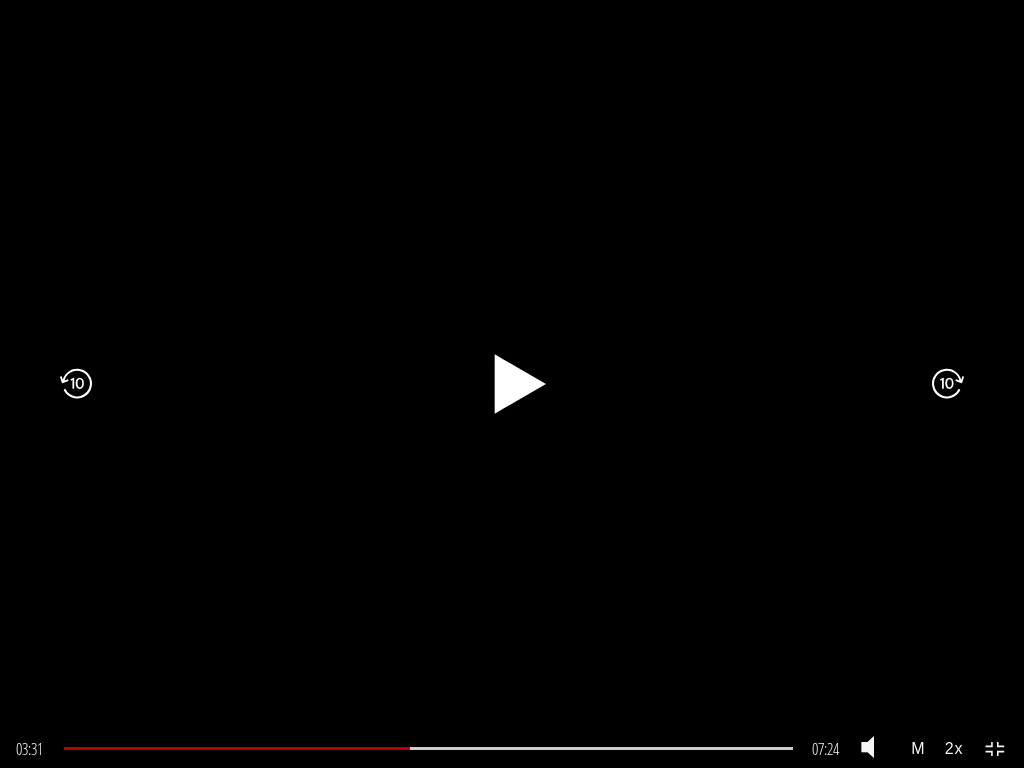 click on "2x
.a{fill:#000;opacity:0.65;}.b{fill:#fff;opacity:1.0;}
.fp-color-play{opacity:0.65;}.controlbutton{fill:#fff;}
.fp-color-play{opacity:0.65;}.controlbutton{fill:#fff;}
.controlbuttonbg{opacity:0.65;}.controlbutton{fill:#fff;}
.fp-color-play{opacity:0.65;}.rect{fill:#fff;}
.fp-color-play{opacity:0.65;}.rect{fill:#fff;}
.fp-color-play{opacity:0.65;}.rect{fill:#fff;}
.fp-color-play{opacity:0.65;}.rect{fill:#fff;}
03:31                              03:25                                           07:24              03:54" at bounding box center [512, 384] 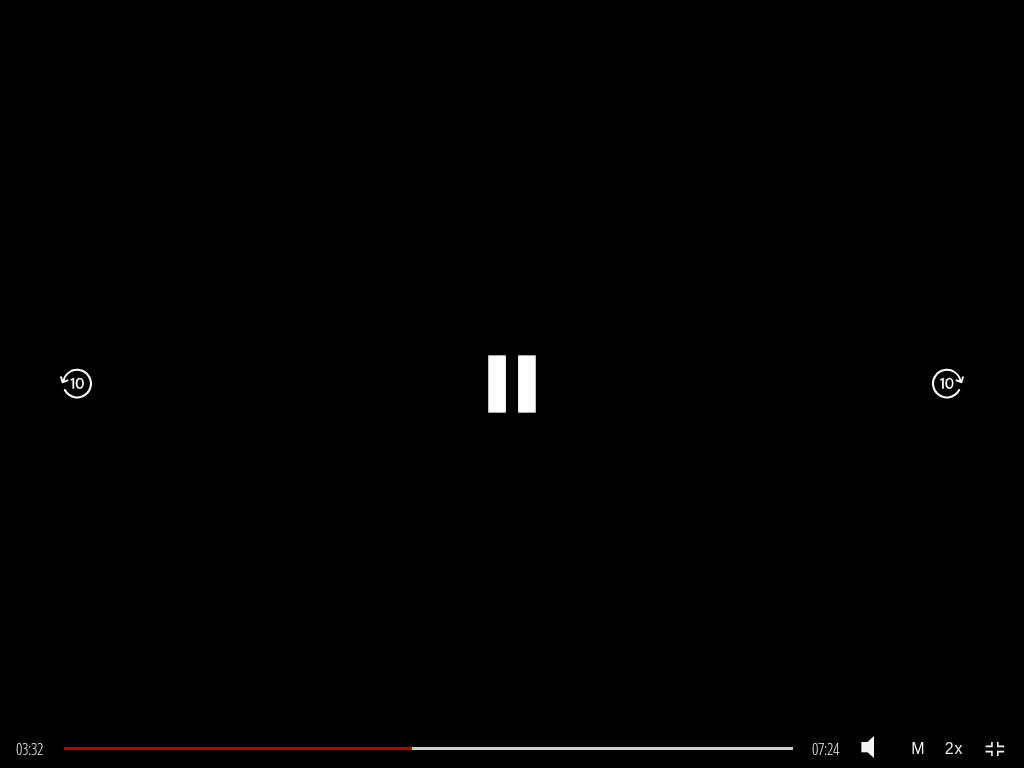 click on "2x
.a{fill:#000;opacity:0.65;}.b{fill:#fff;opacity:1.0;}
.fp-color-play{opacity:0.65;}.controlbutton{fill:#fff;}
.fp-color-play{opacity:0.65;}.controlbutton{fill:#fff;}
.controlbuttonbg{opacity:0.65;}.controlbutton{fill:#fff;}
.fp-color-play{opacity:0.65;}.rect{fill:#fff;}
.fp-color-play{opacity:0.65;}.rect{fill:#fff;}
.fp-color-play{opacity:0.65;}.rect{fill:#fff;}
.fp-color-play{opacity:0.65;}.rect{fill:#fff;}
03:32                              03:25                                           07:24              03:53" at bounding box center [512, 384] 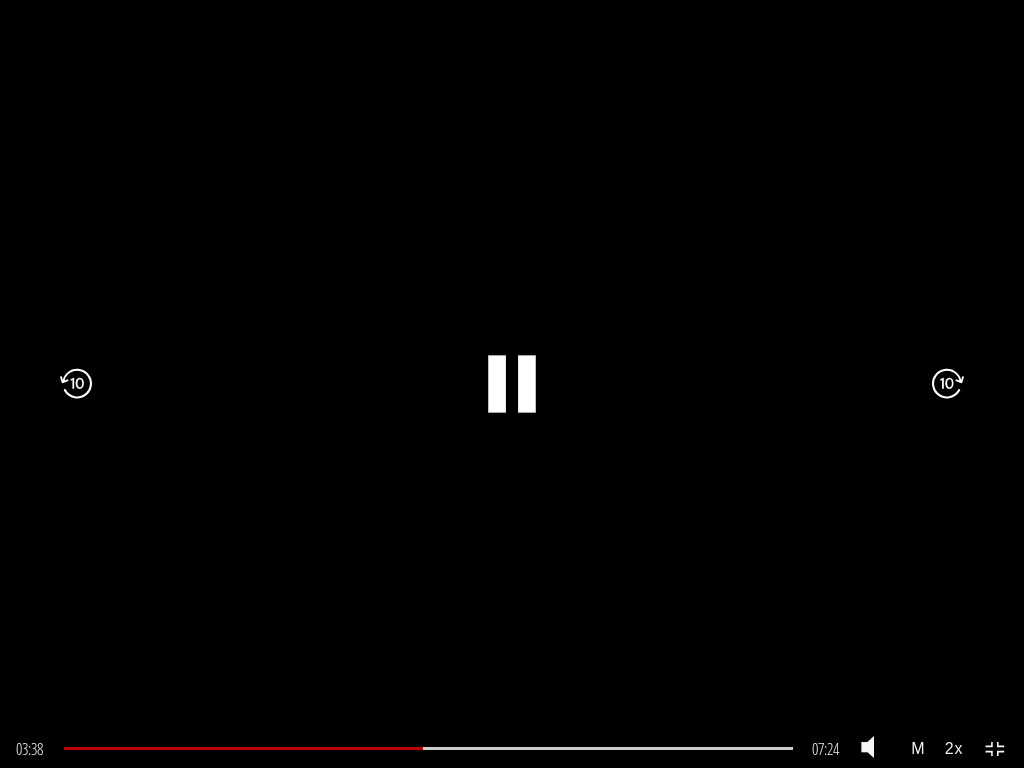 click on "04:02" at bounding box center (428, 748) 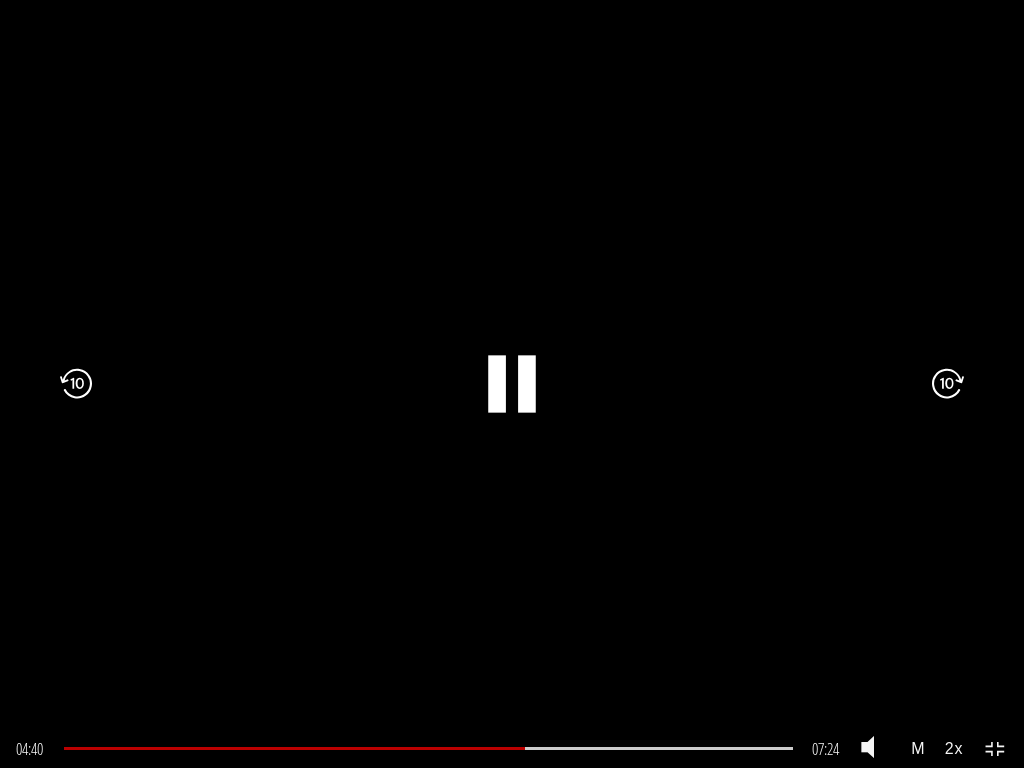 click on "04:41" at bounding box center (428, 748) 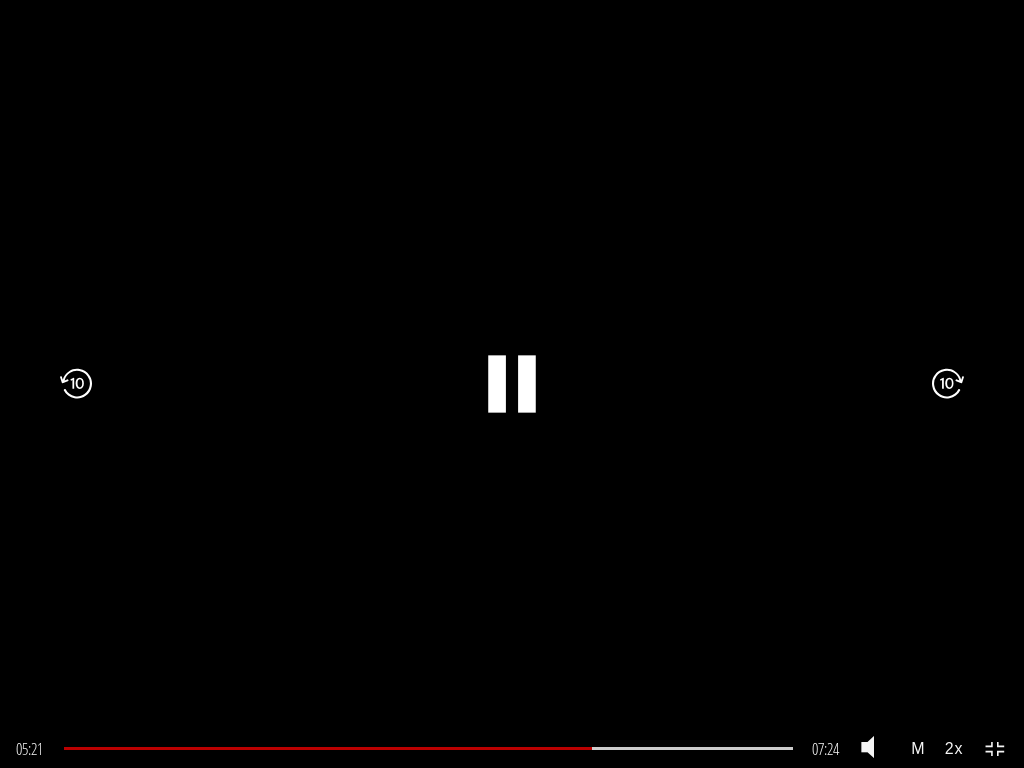 click on "04:41" at bounding box center [428, 748] 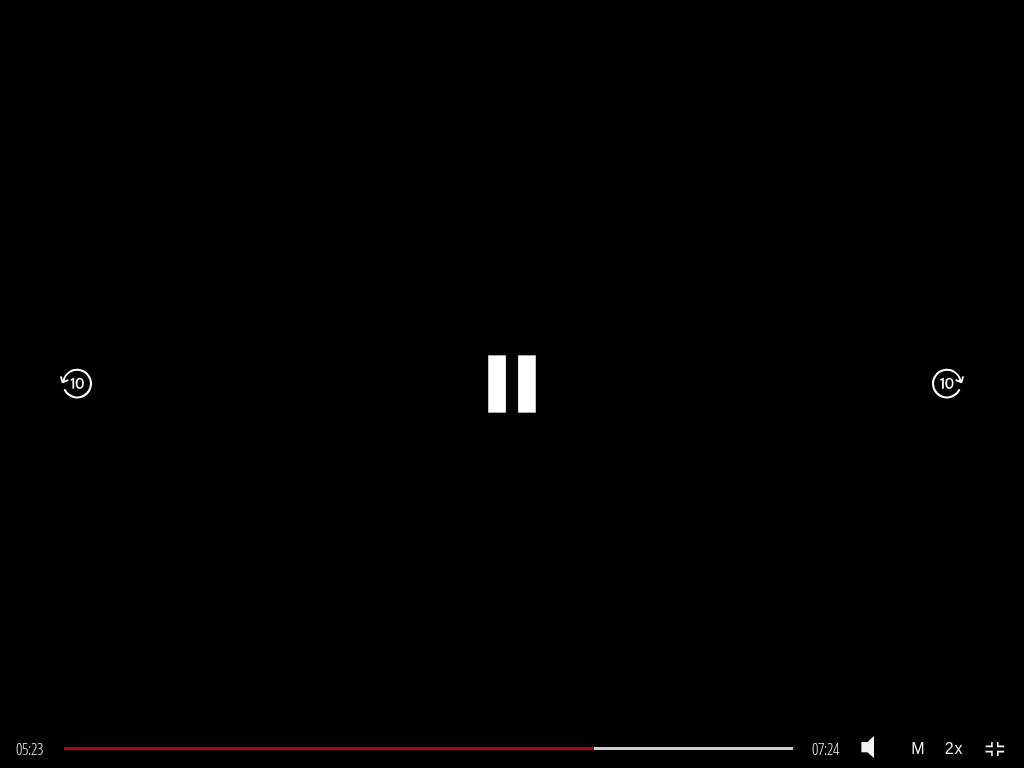 click 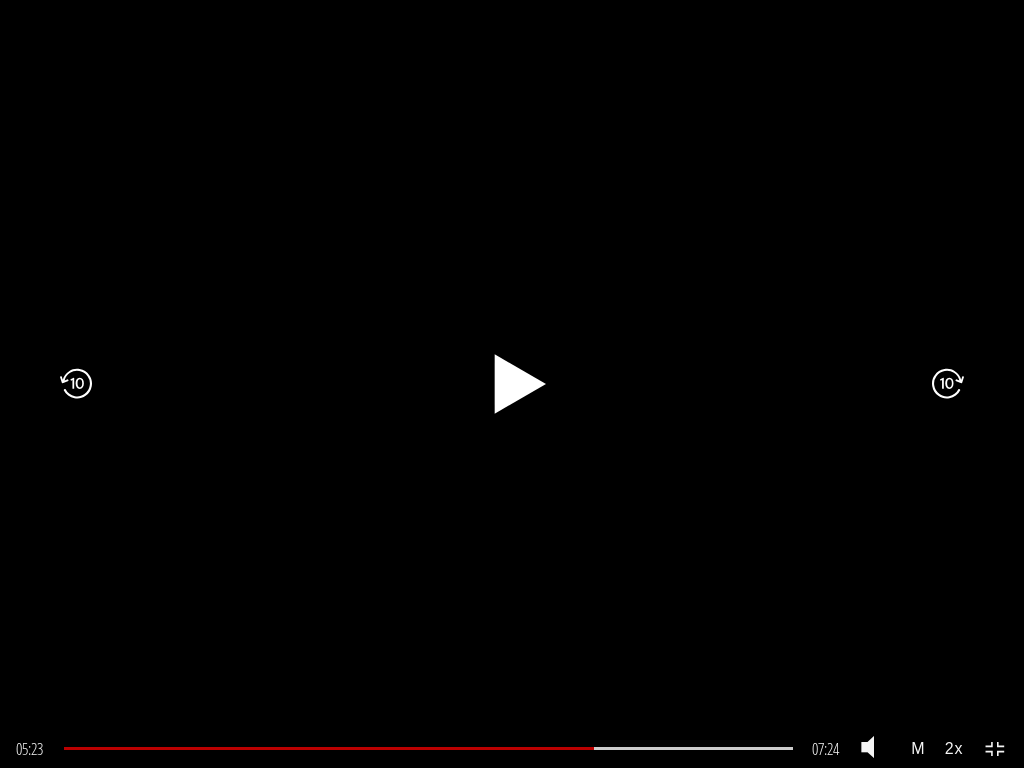 click on "2x
.a{fill:#000;opacity:0.65;}.b{fill:#fff;opacity:1.0;}
.fp-color-play{opacity:0.65;}.controlbutton{fill:#fff;}
.fp-color-play{opacity:0.65;}.controlbutton{fill:#fff;}
.controlbuttonbg{opacity:0.65;}.controlbutton{fill:#fff;}
.fp-color-play{opacity:0.65;}.rect{fill:#fff;}
.fp-color-play{opacity:0.65;}.rect{fill:#fff;}
.fp-color-play{opacity:0.65;}.rect{fill:#fff;}
.fp-color-play{opacity:0.65;}.rect{fill:#fff;}
05:23                              05:22                                           07:24              02:01" at bounding box center [512, 384] 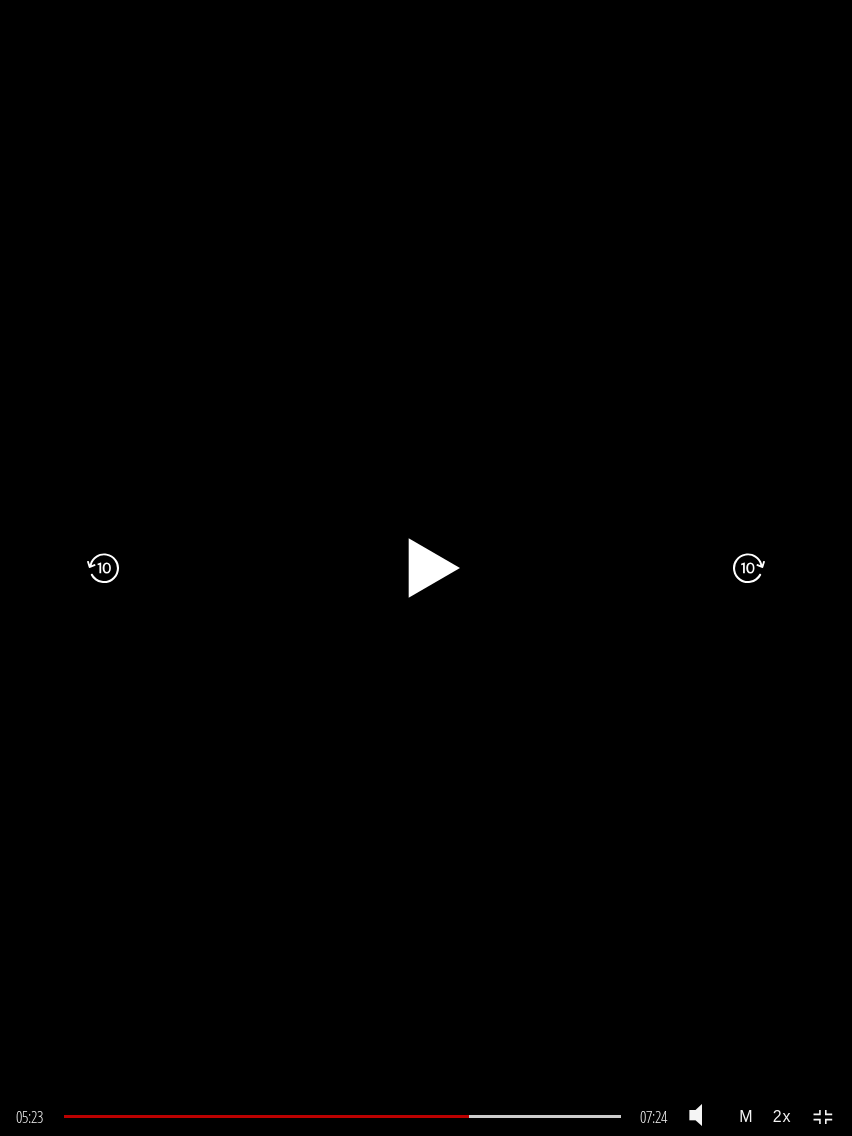 click on ".fp-color-play{opacity:0.65;}.controlbutton{fill:#fff;}" 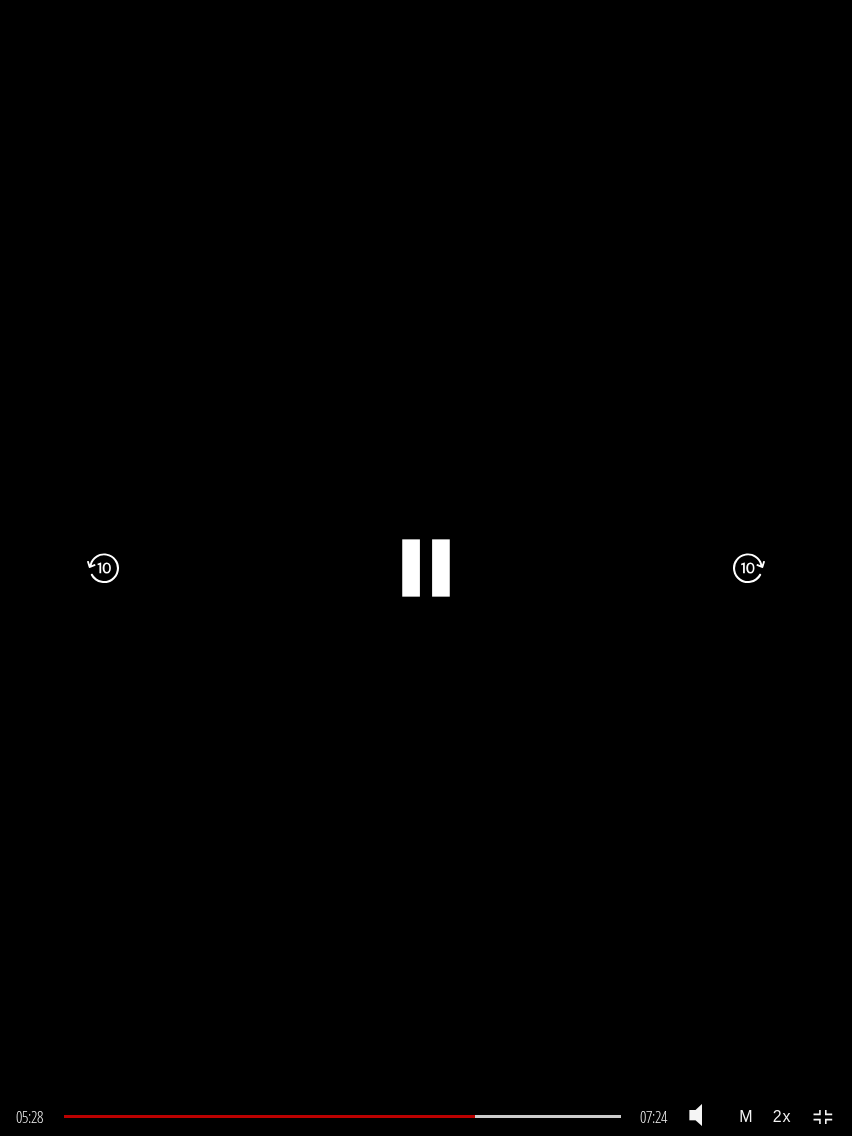 click on "05:22" at bounding box center [342, 1116] 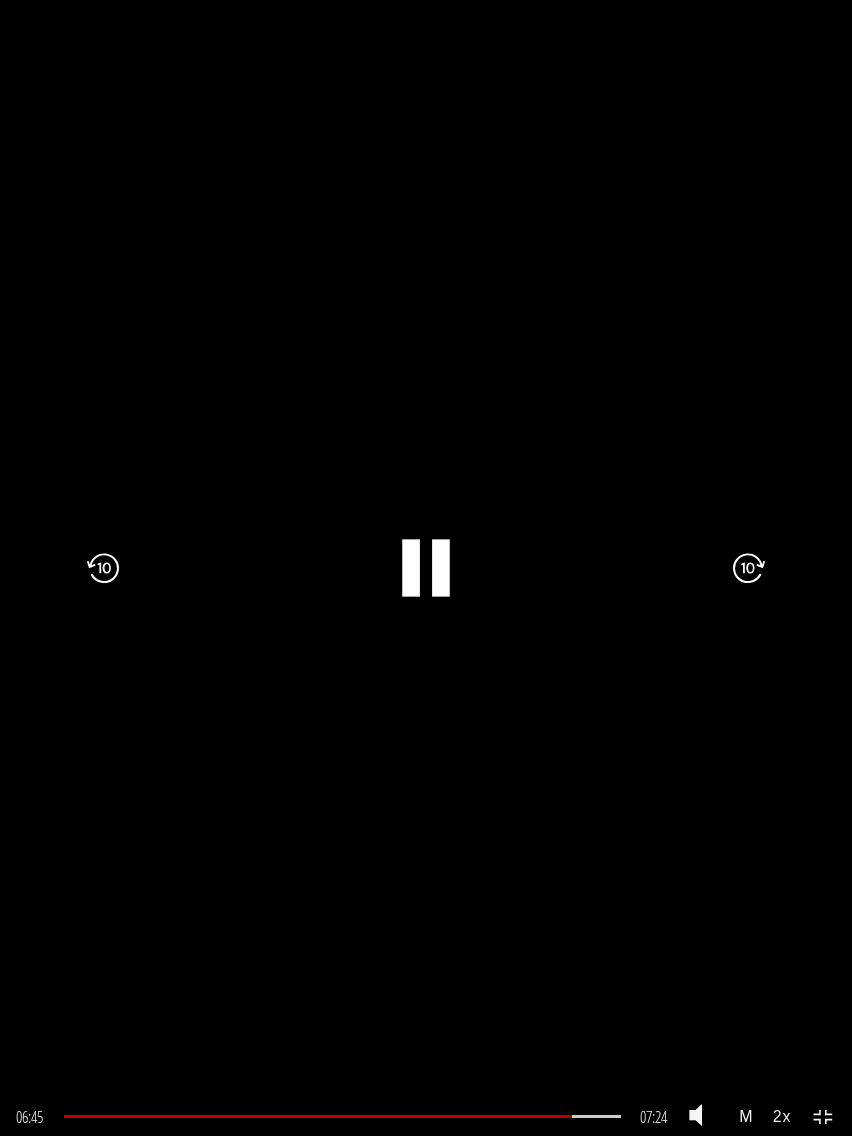 click on "05:56" at bounding box center (342, 1116) 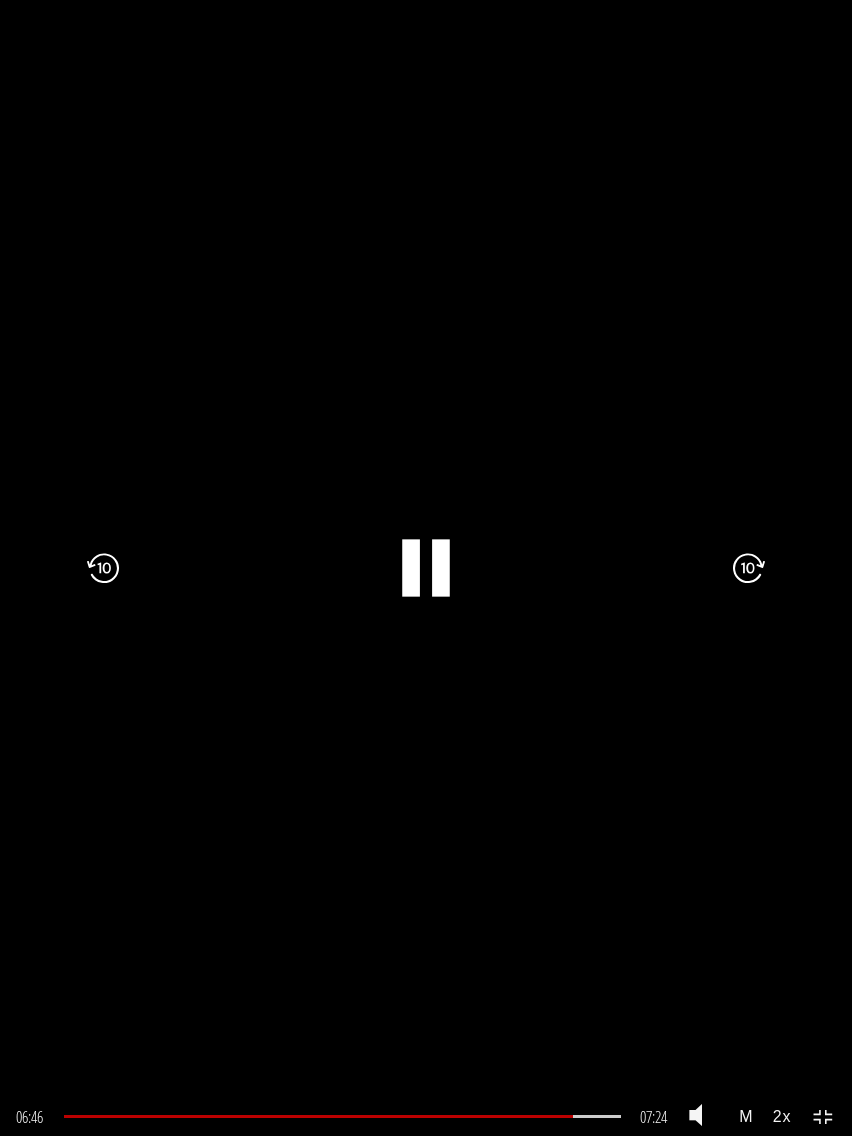 click on ".fp-color-play{opacity:0.65;}.rect{fill:#fff;}" 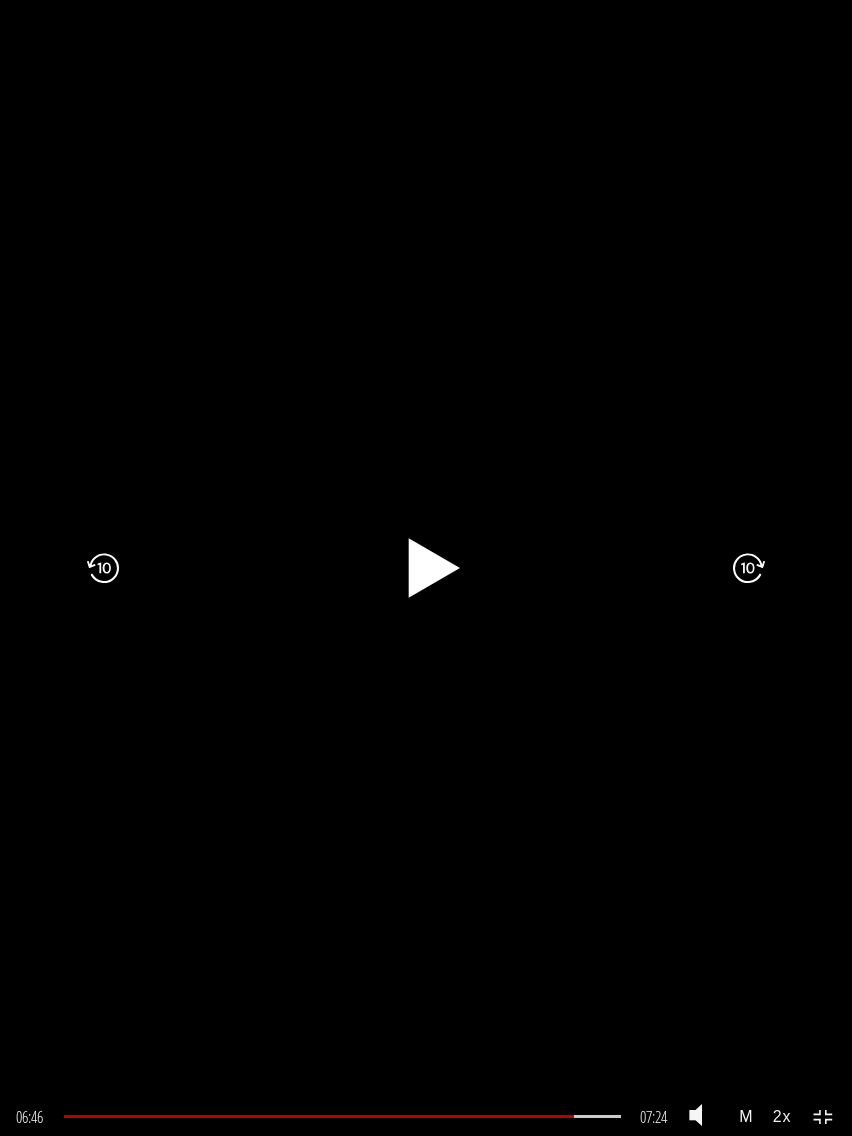 click on "2x
.a{fill:#000;opacity:0.65;}.b{fill:#fff;opacity:1.0;}
.fp-color-play{opacity:0.65;}.controlbutton{fill:#fff;}
.fp-color-play{opacity:0.65;}.controlbutton{fill:#fff;}
.controlbuttonbg{opacity:0.65;}.controlbutton{fill:#fff;}
.fp-color-play{opacity:0.65;}.rect{fill:#fff;}
.fp-color-play{opacity:0.65;}.rect{fill:#fff;}
.fp-color-play{opacity:0.65;}.rect{fill:#fff;}
.fp-color-play{opacity:0.65;}.rect{fill:#fff;}
06:46                              06:45                                           07:24              00:38" at bounding box center [426, 568] 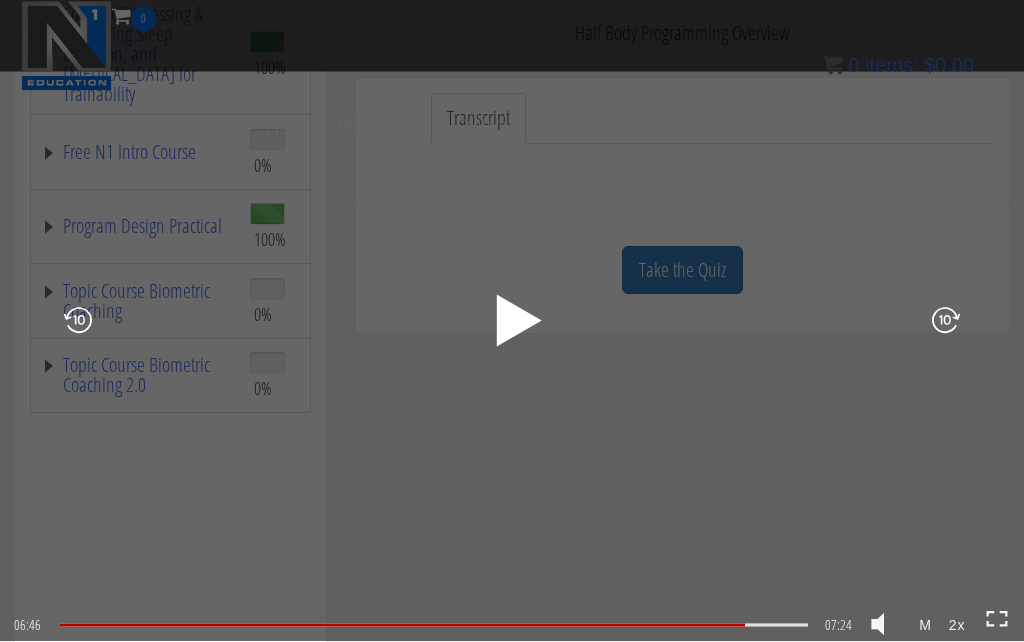 scroll, scrollTop: 490, scrollLeft: 0, axis: vertical 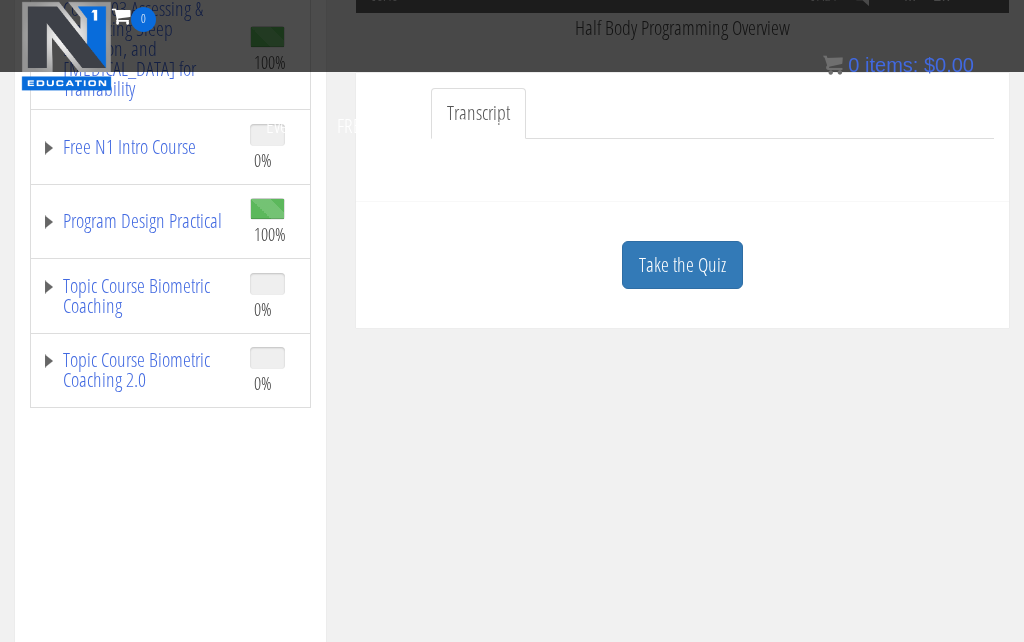 click on "Program Design Practical" at bounding box center [135, 221] 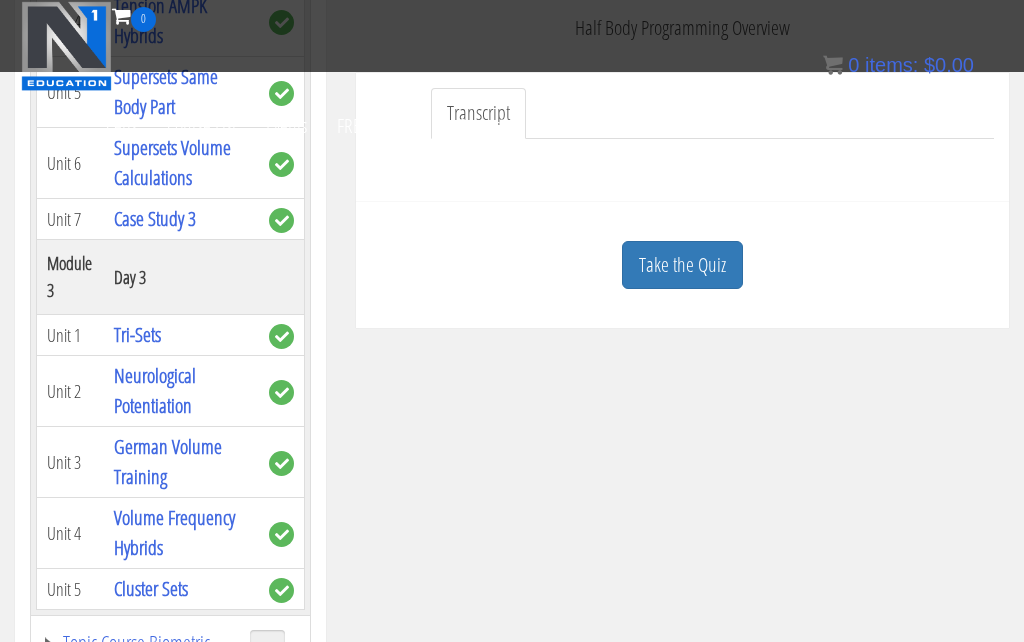 scroll, scrollTop: 2078, scrollLeft: 0, axis: vertical 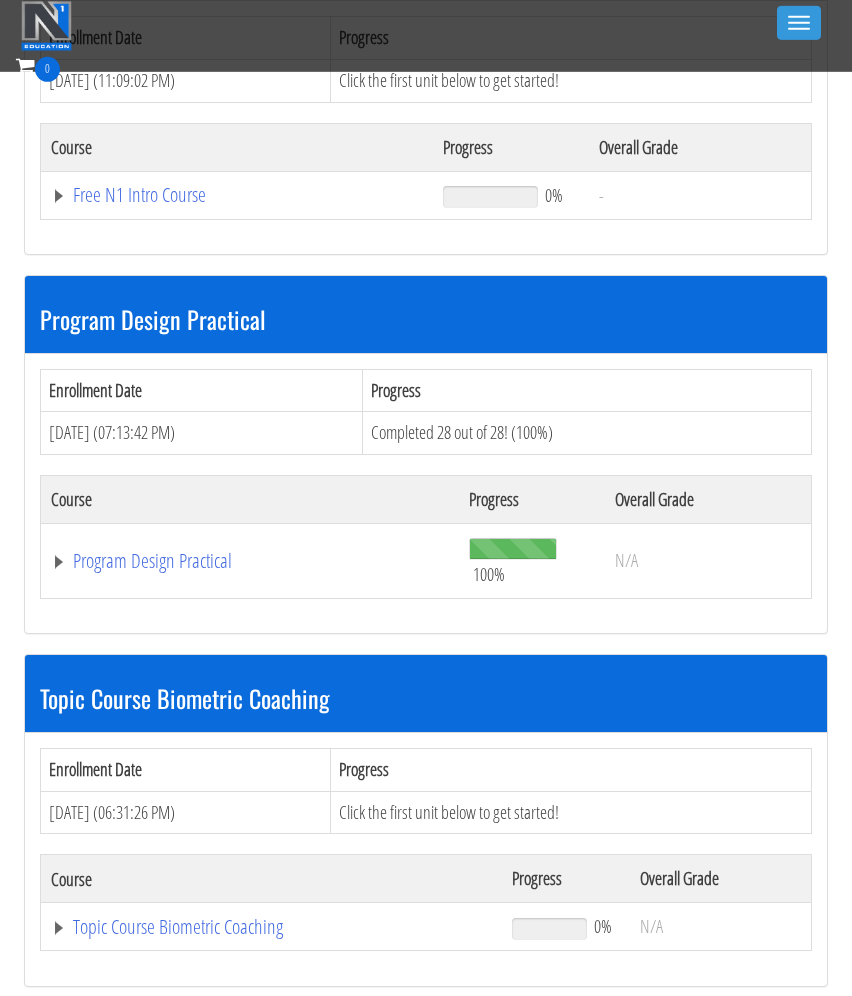 click on "Program Design Practical" at bounding box center [280, -983] 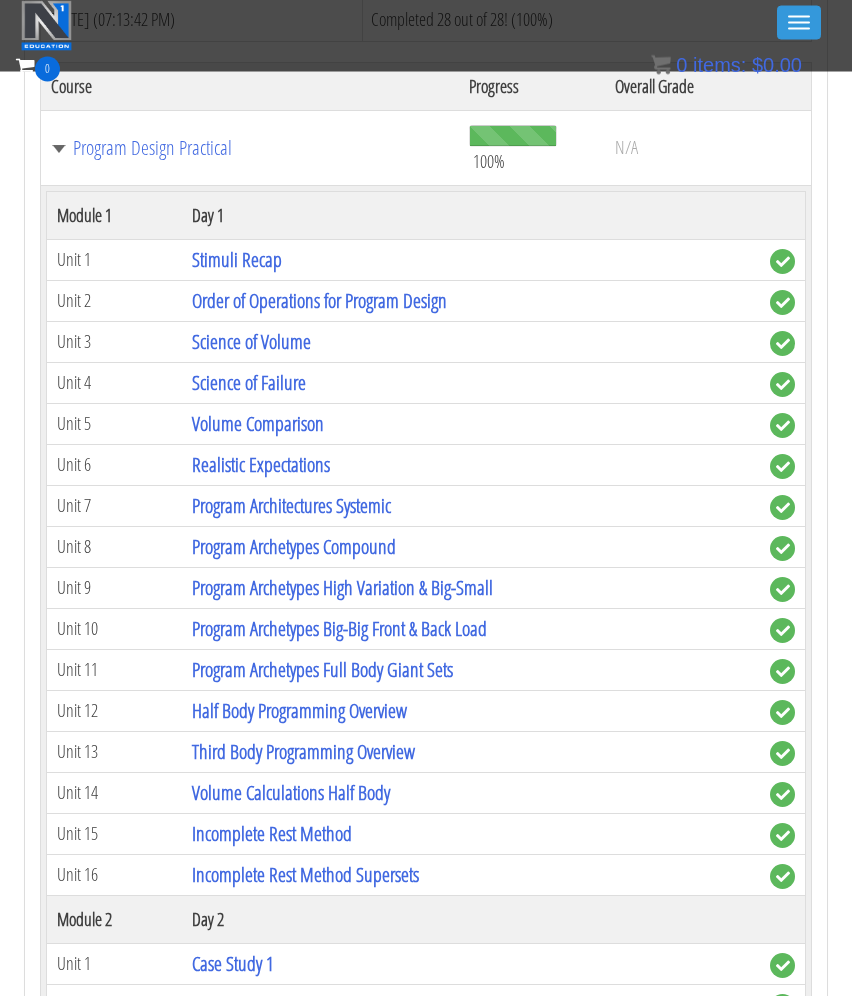 scroll, scrollTop: 1969, scrollLeft: 0, axis: vertical 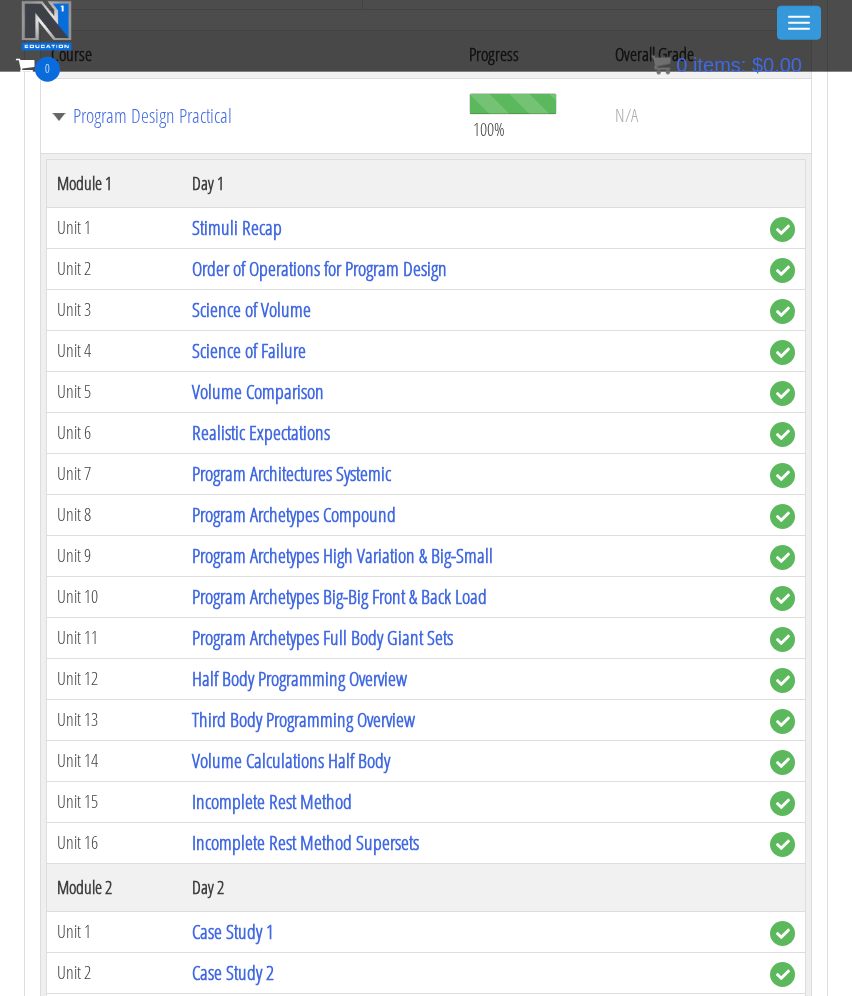 click on "Program Architectures Systemic" at bounding box center [291, 473] 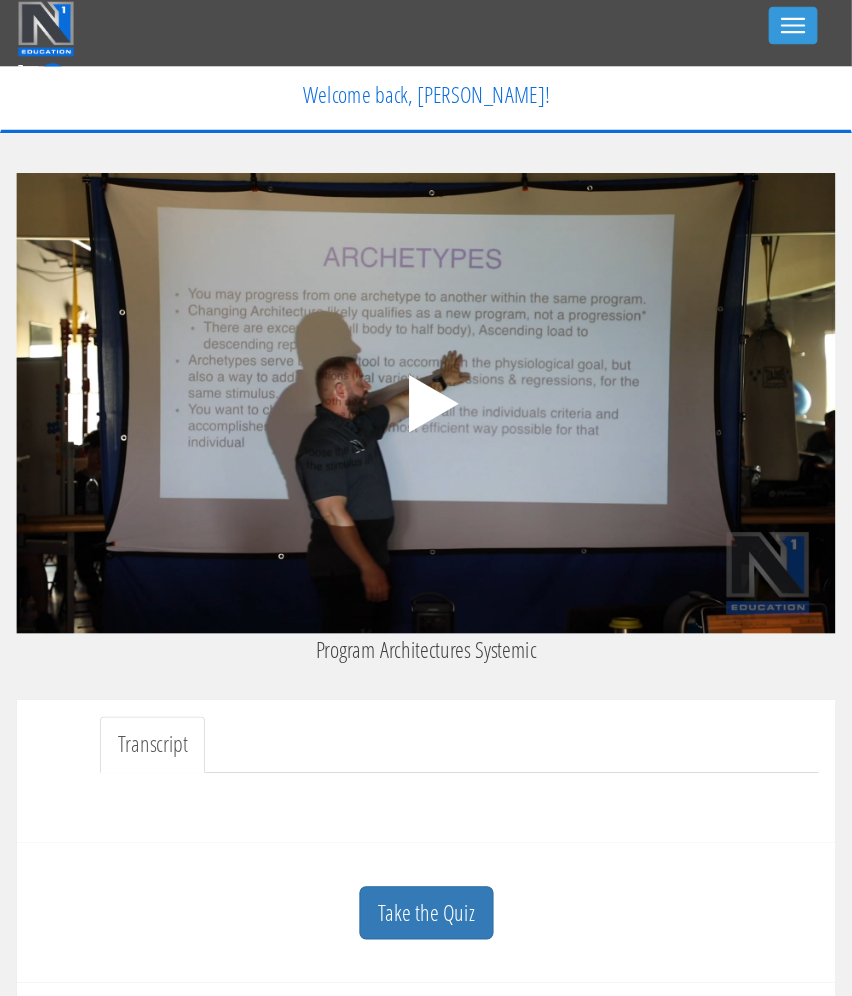 scroll, scrollTop: 13, scrollLeft: 0, axis: vertical 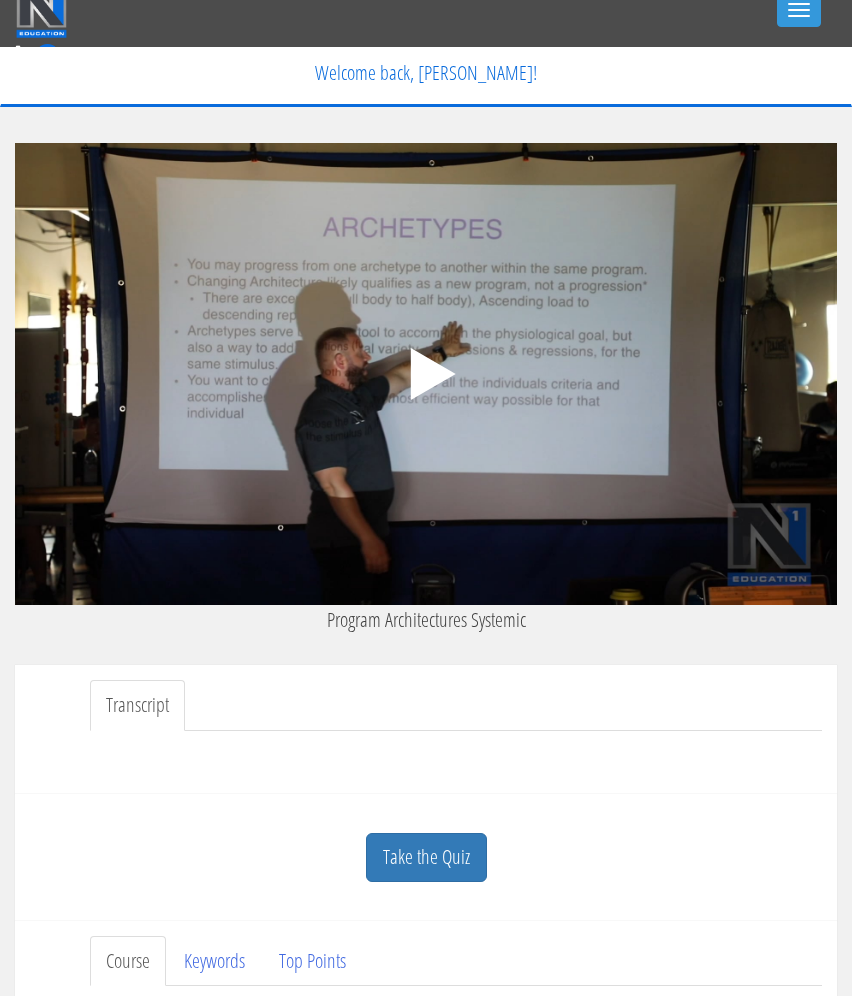 click 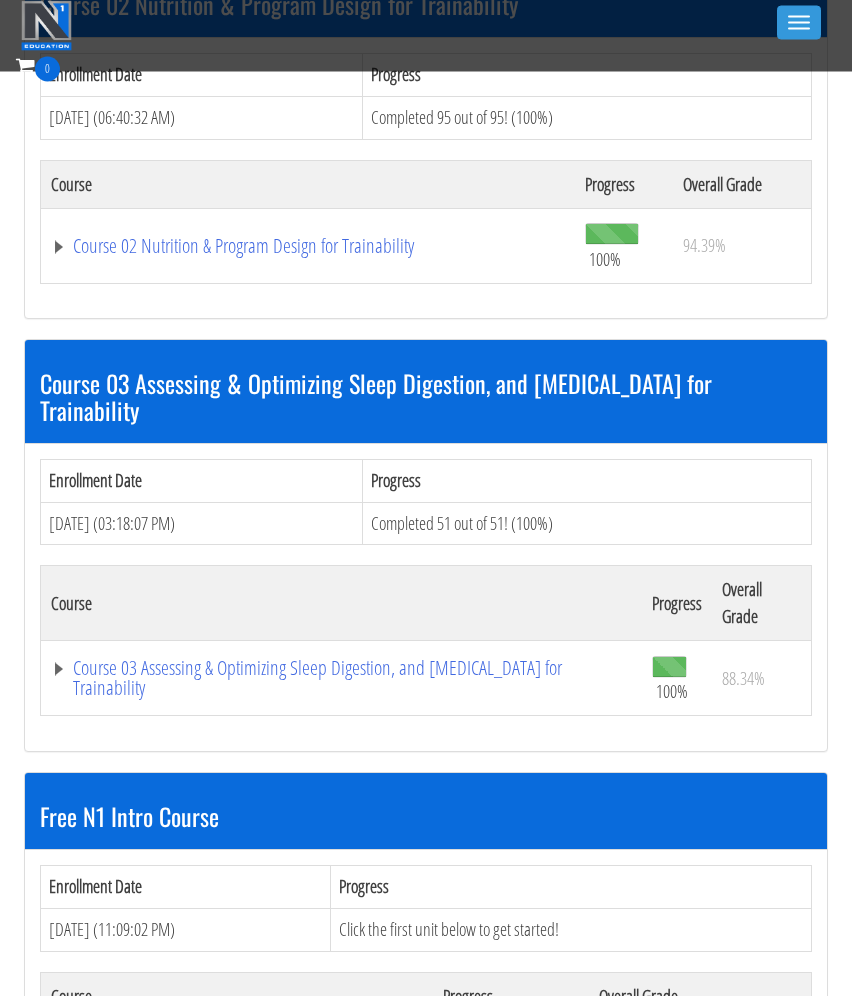 click on "Course 02 Nutrition & Program Design for Trainability" at bounding box center [280, -133] 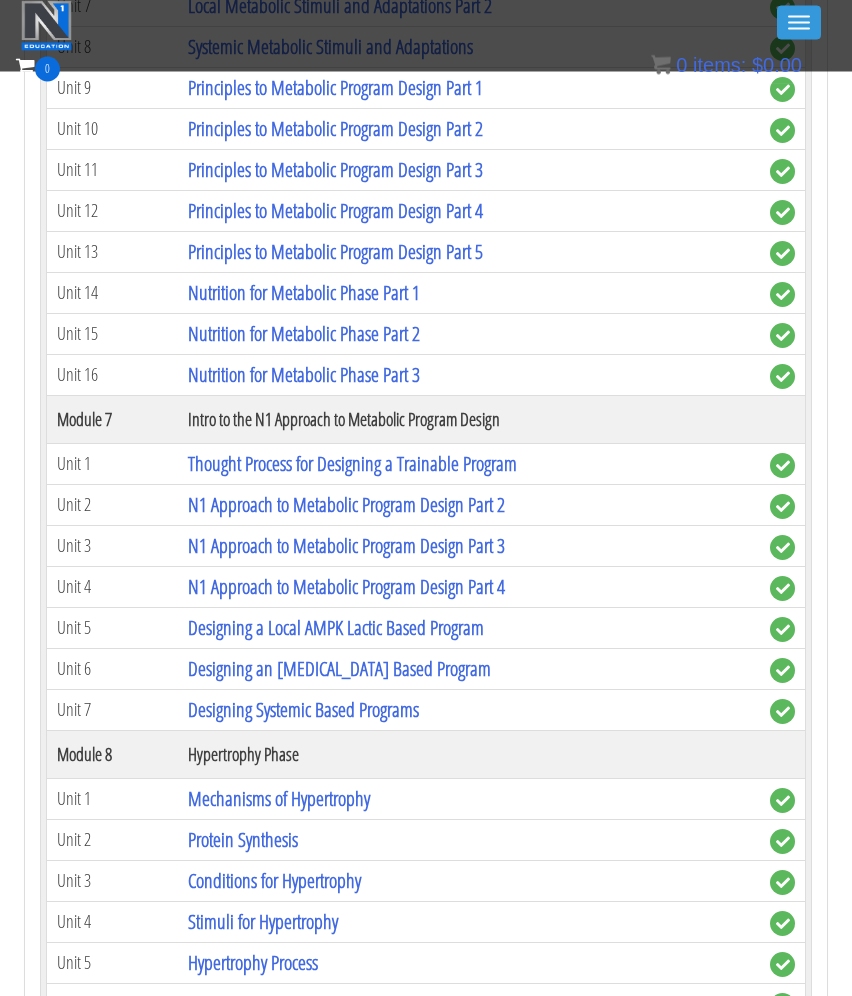 scroll, scrollTop: 2375, scrollLeft: 0, axis: vertical 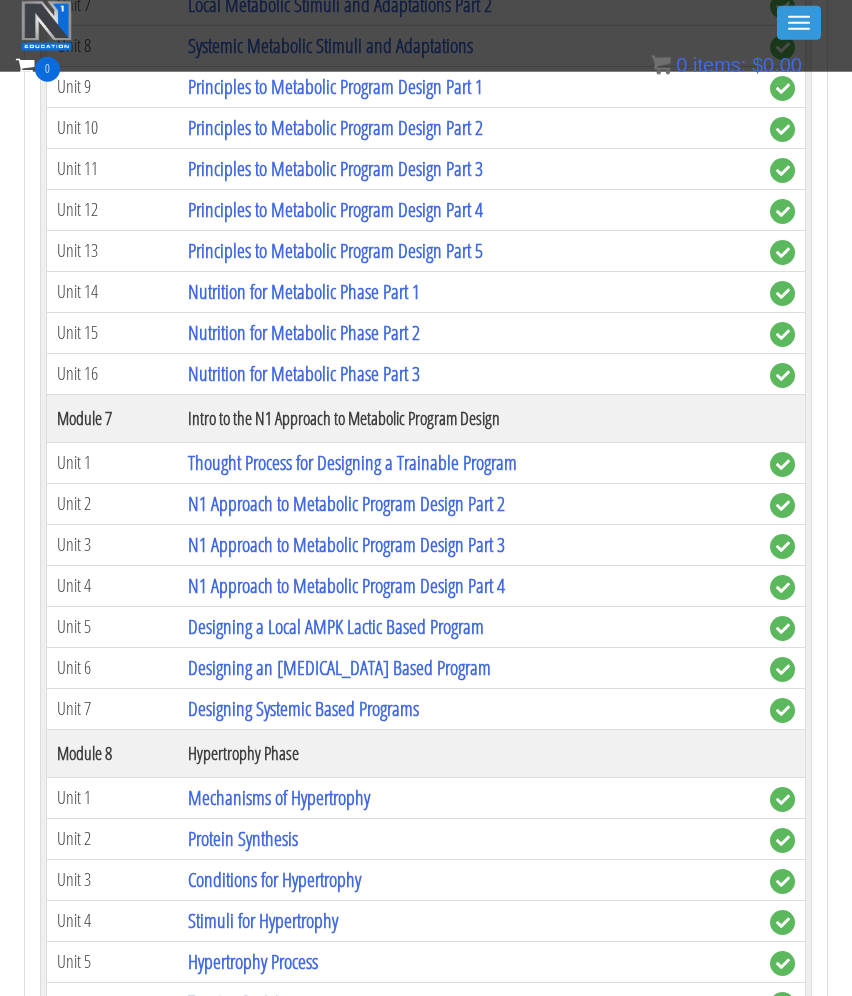 click on "Designing Systemic Based Programs" at bounding box center (303, 708) 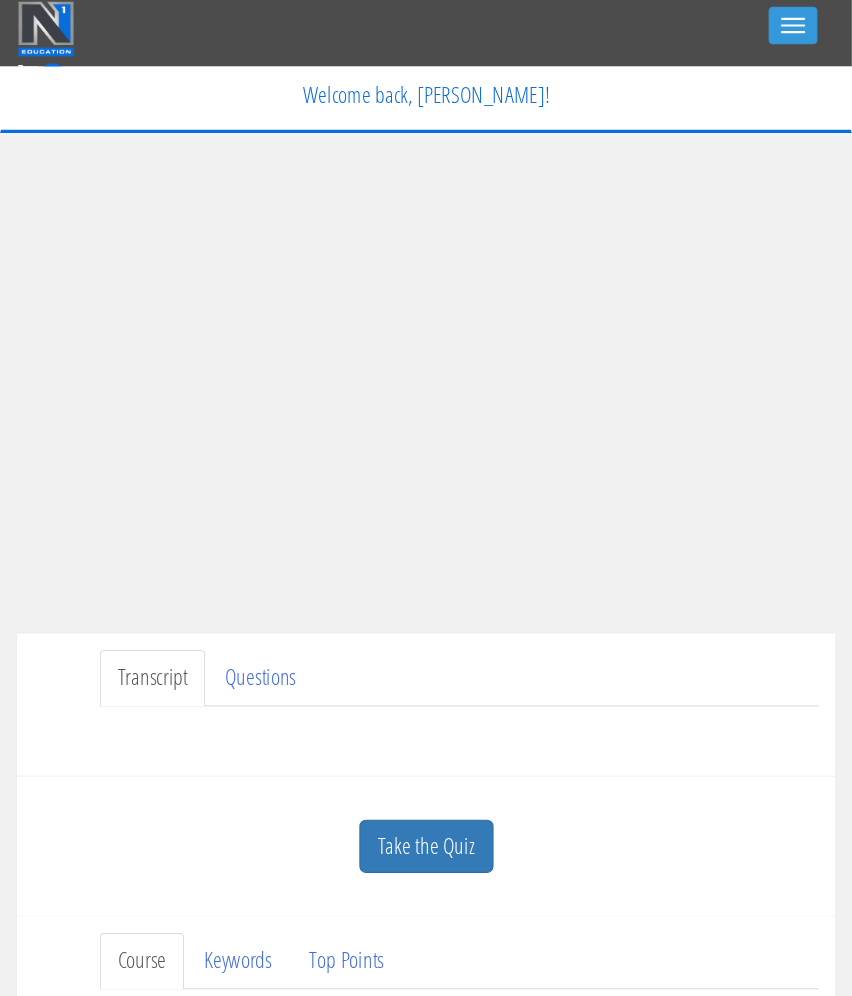 scroll, scrollTop: 0, scrollLeft: 0, axis: both 